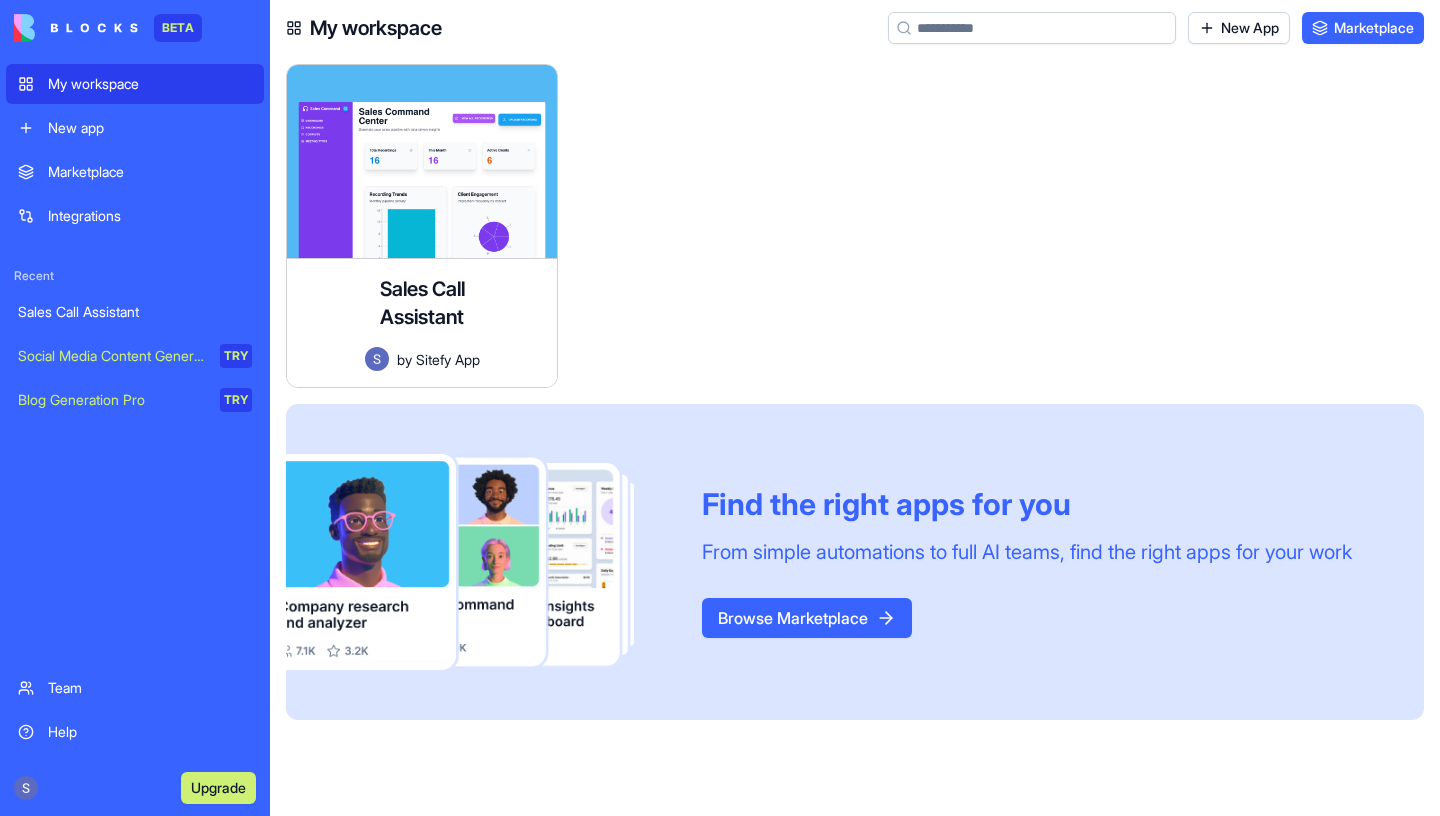 scroll, scrollTop: 0, scrollLeft: 0, axis: both 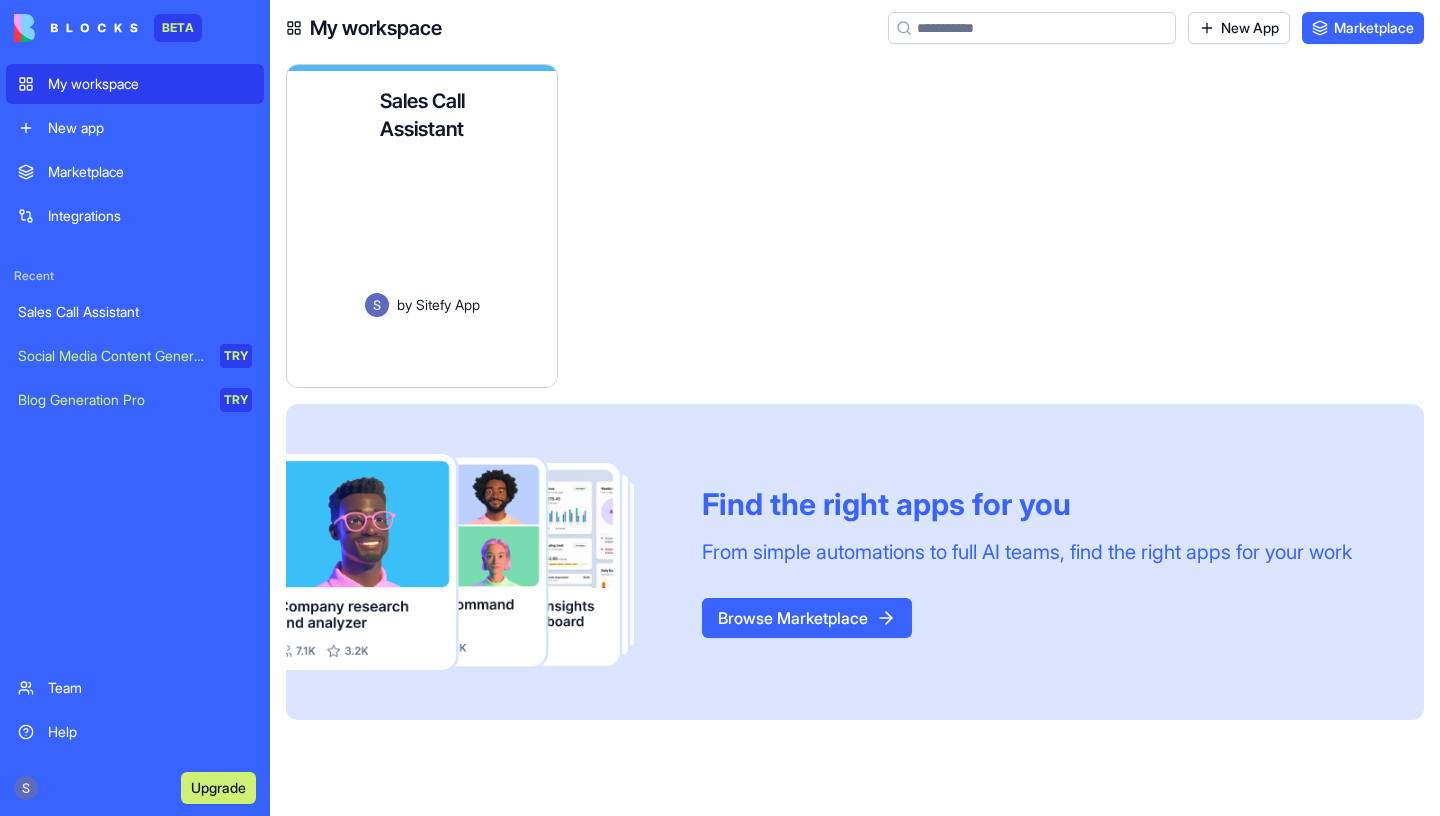 click on "Sales Call Assistant An app to upload, transcribe, and analyze sales call recordings or text, providing key insights and follow-up assistance with contact management. by Sitefy App Launch" at bounding box center (422, 229) 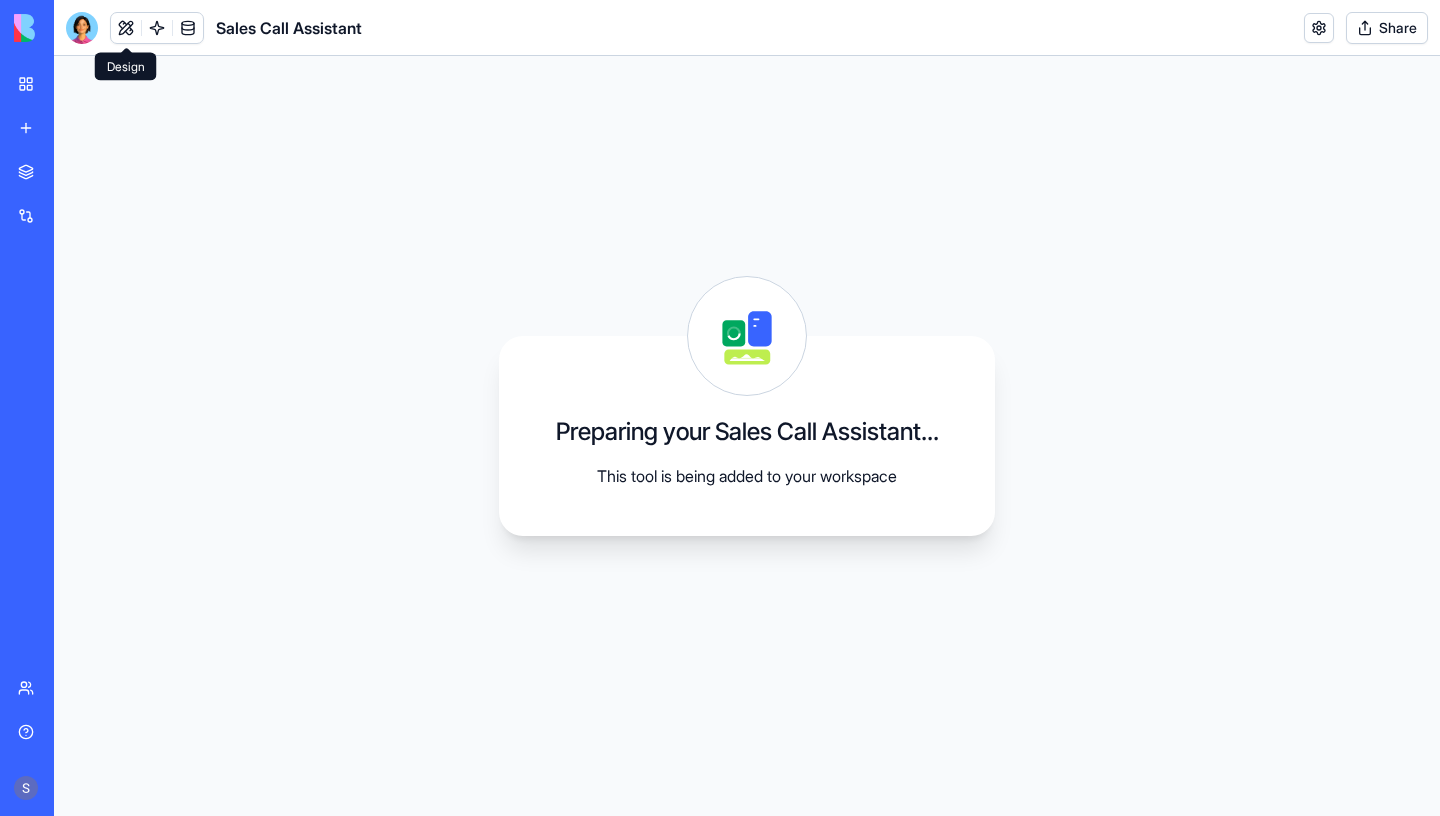 click at bounding box center (126, 28) 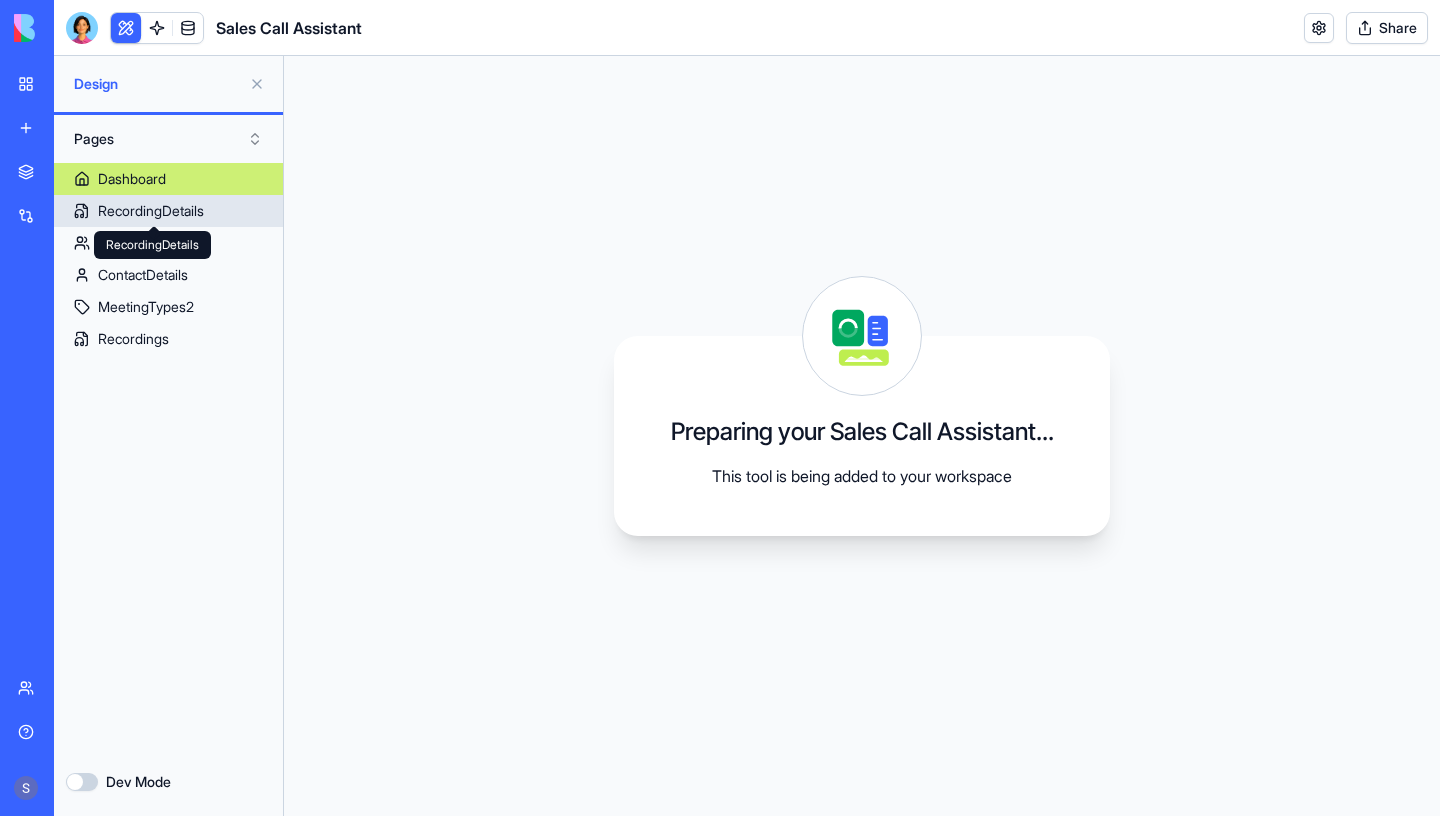 click on "RecordingDetails" at bounding box center (151, 211) 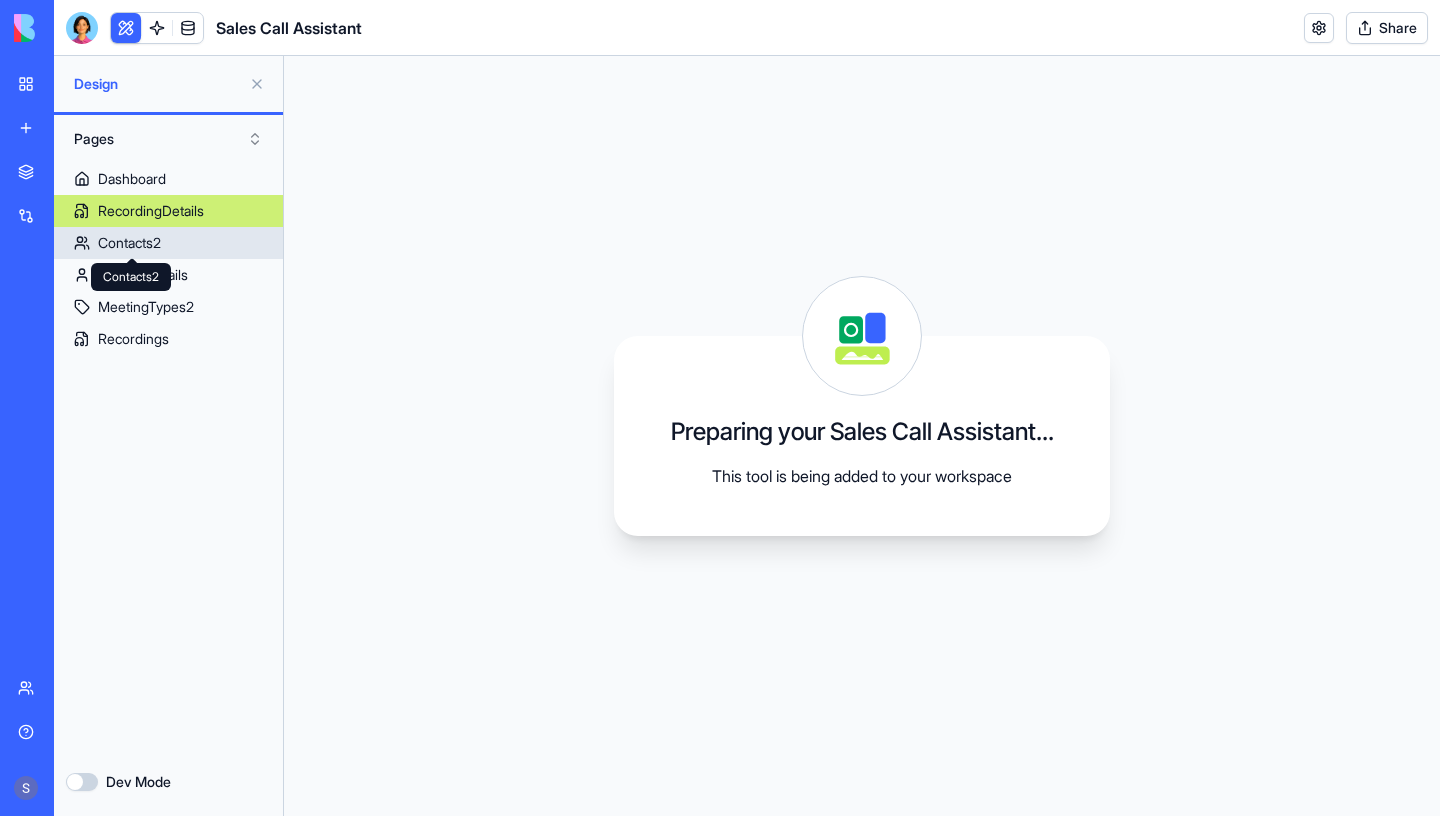 click on "Contacts2" at bounding box center (129, 243) 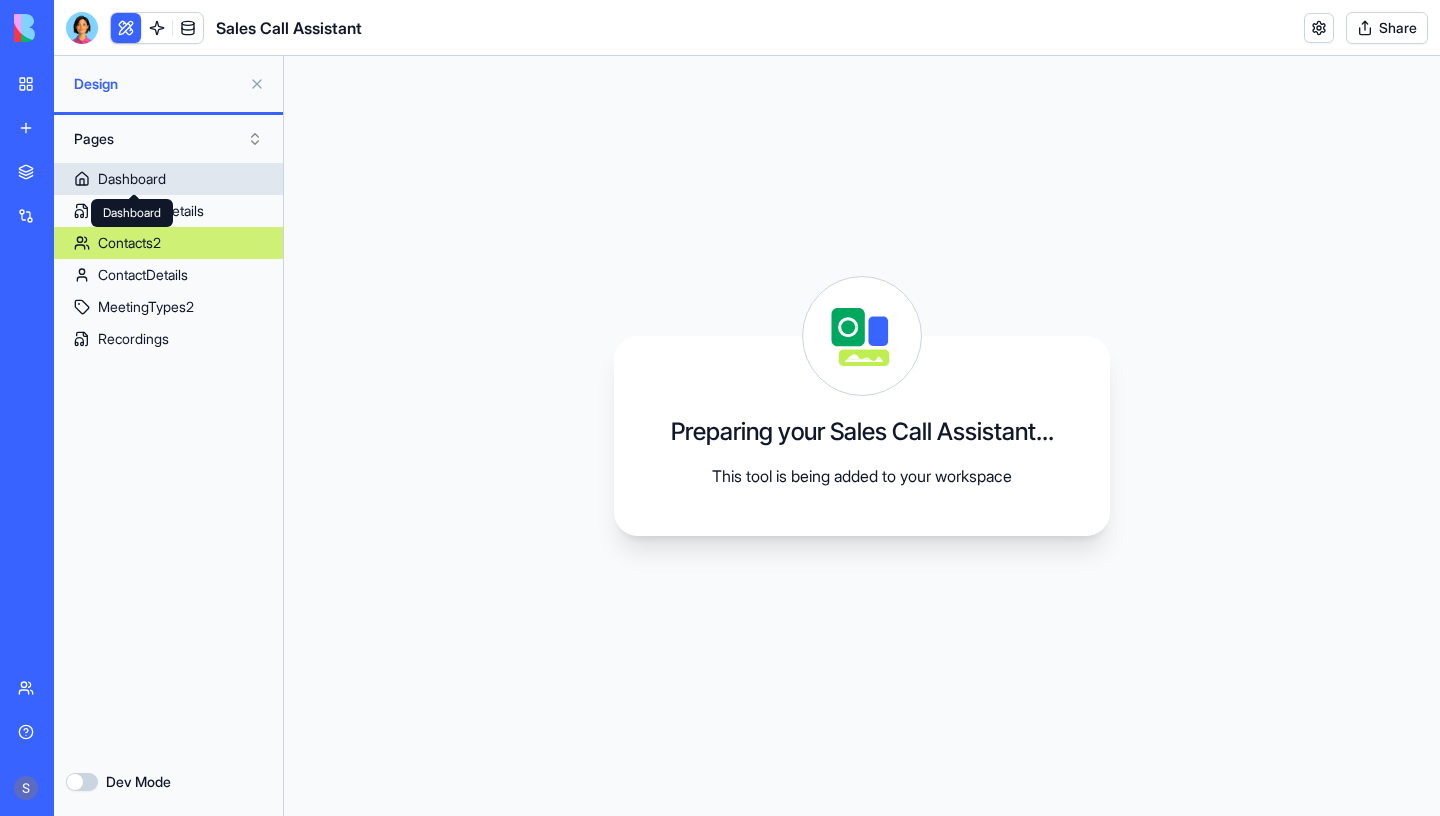 click on "Dashboard" at bounding box center (132, 179) 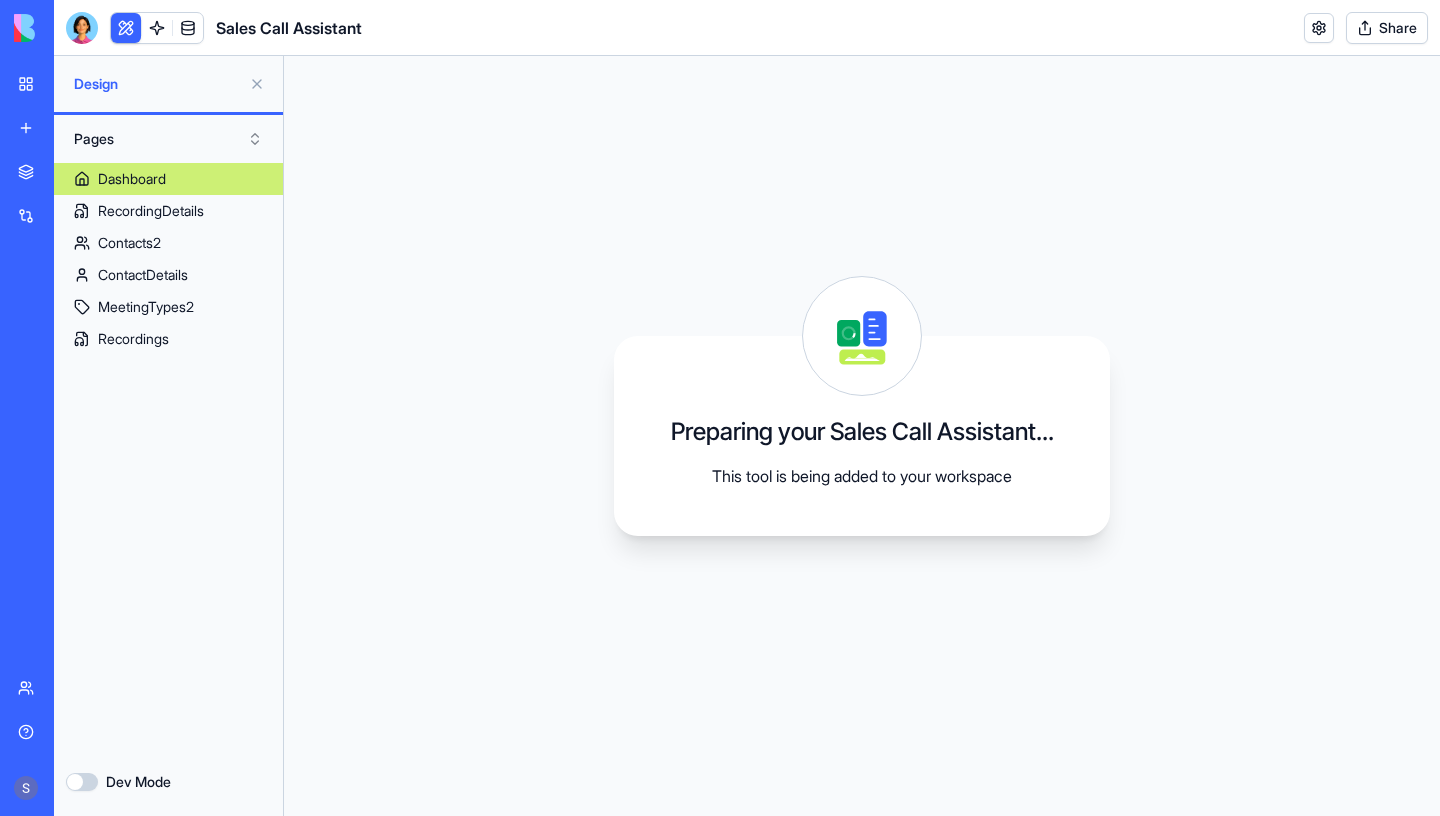 click at bounding box center [257, 84] 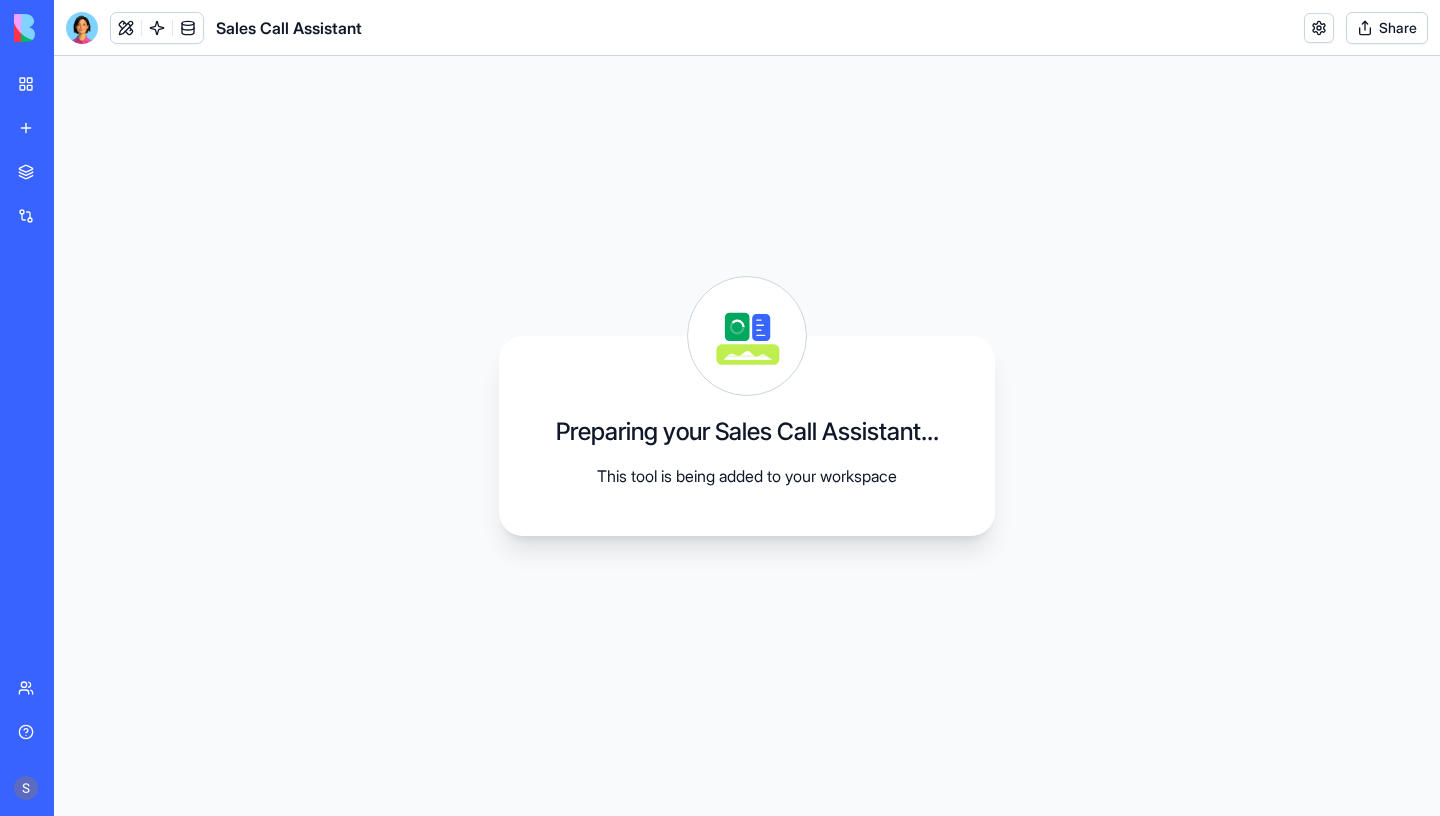 click at bounding box center [82, 28] 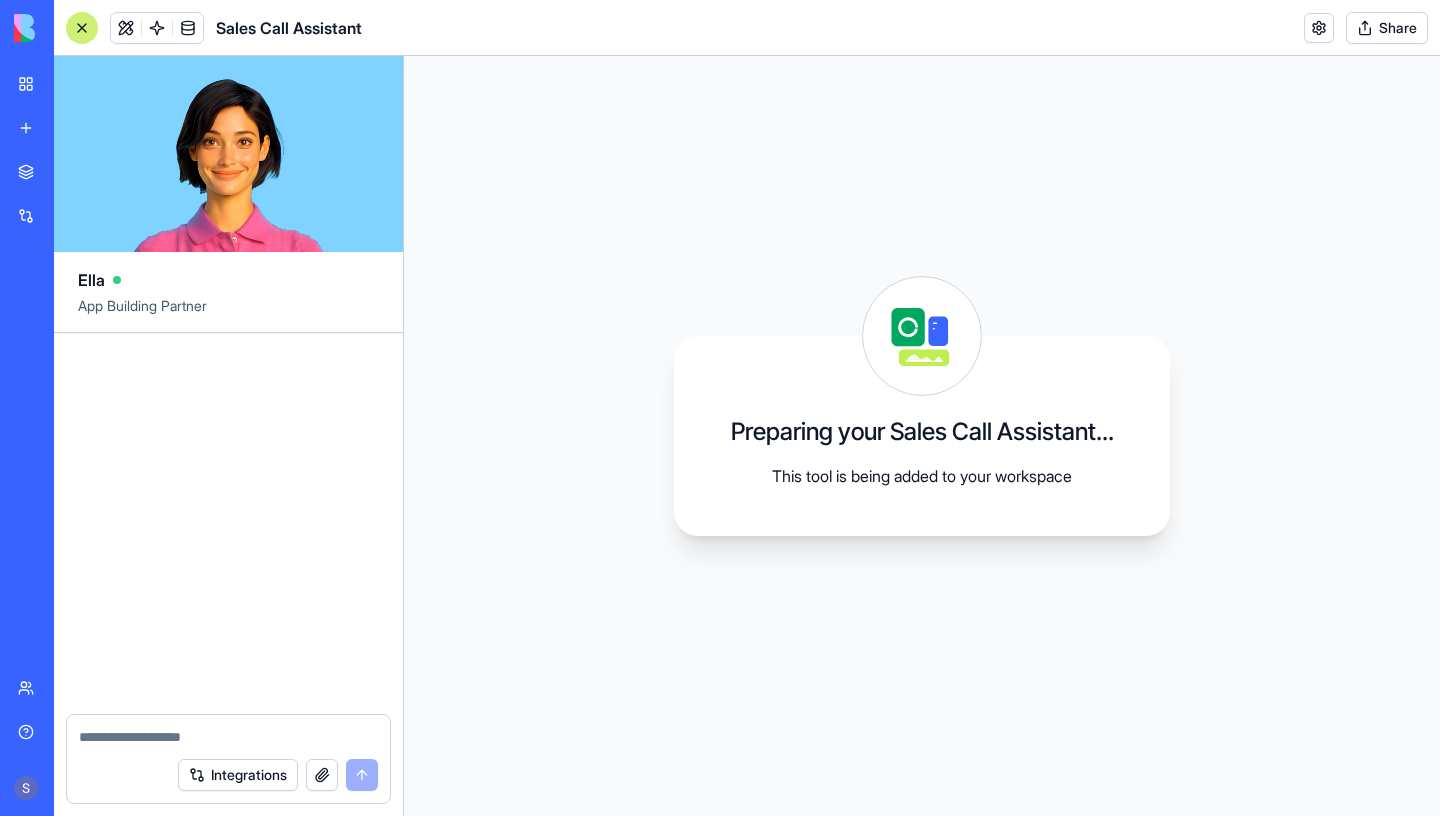 click at bounding box center [82, 28] 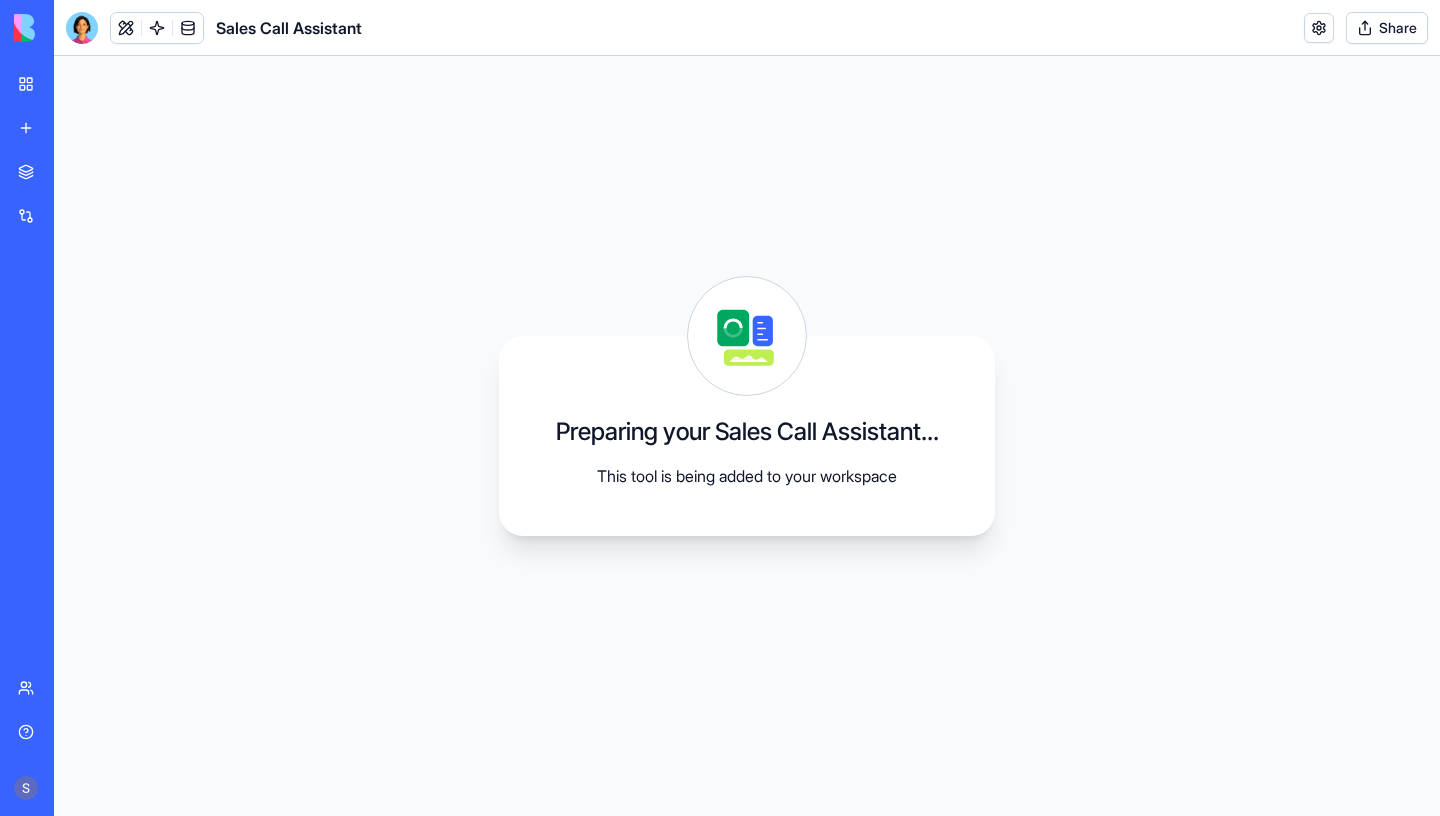 click on "New app" at bounding box center [61, 128] 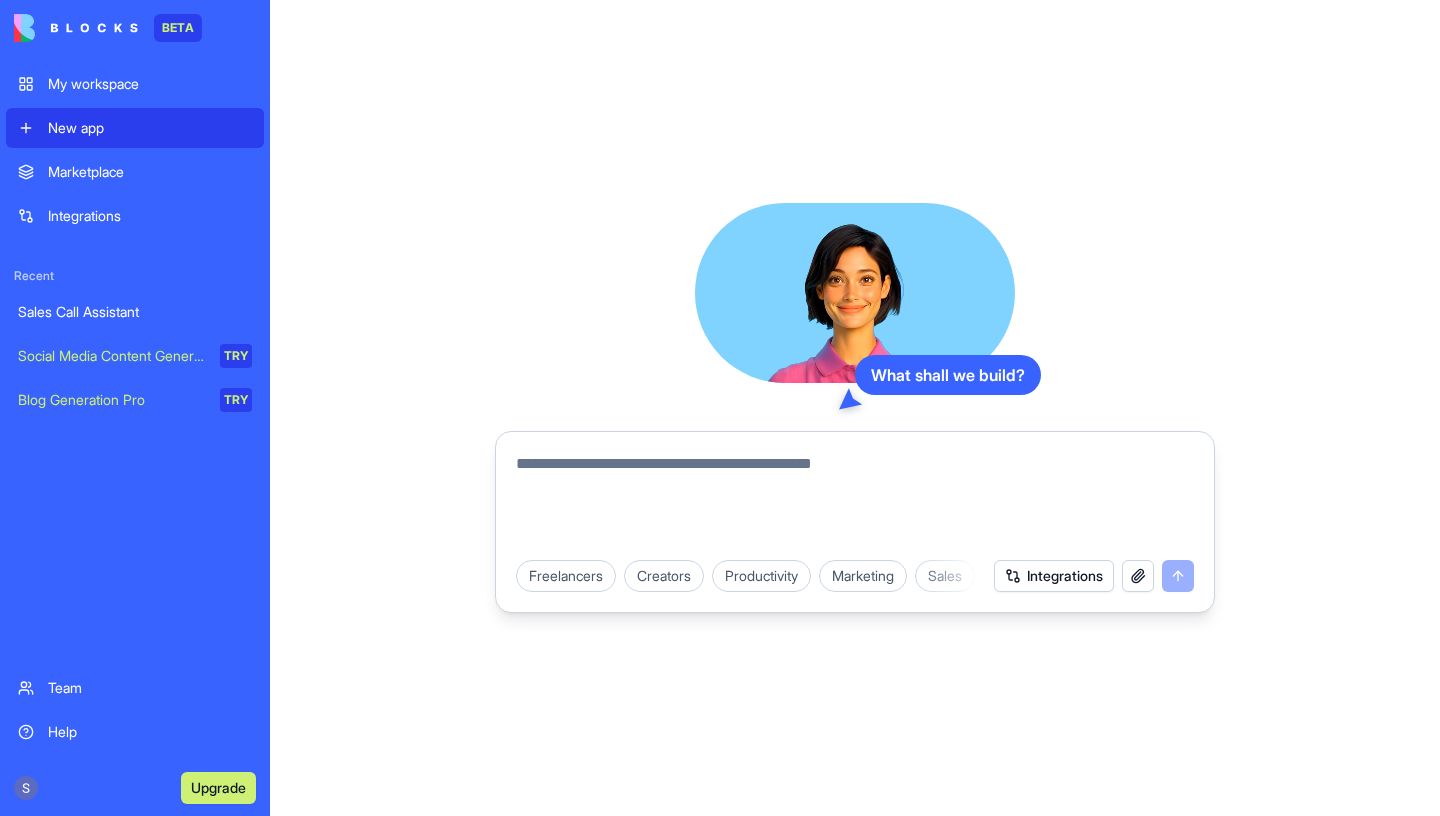 click on "What shall we build? Freelancers Creators Productivity Marketing Sales HR & Recruiting Design & Creative Vertical CRMs Personal & Lifestyle Integrations" at bounding box center [855, 408] 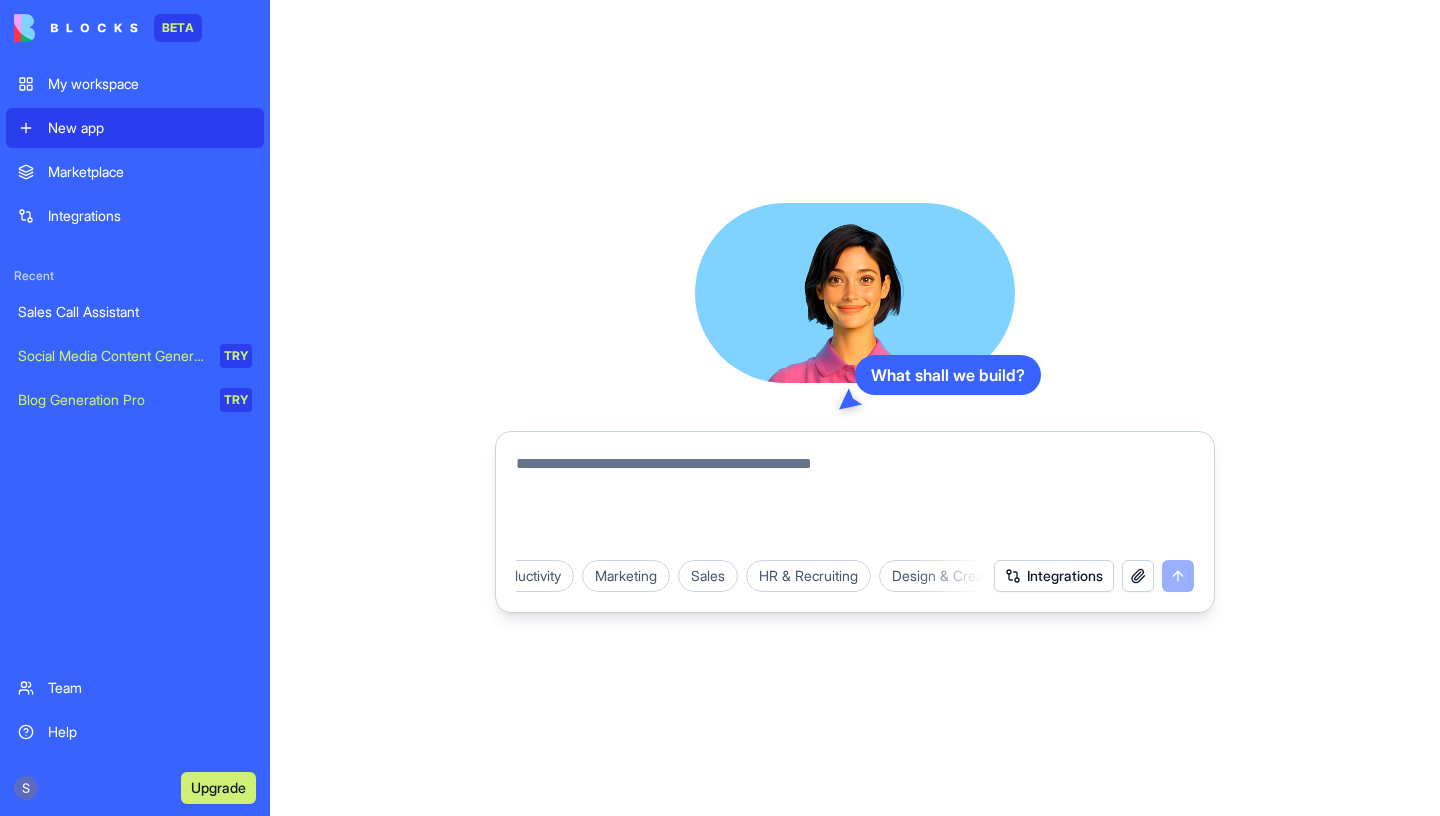 scroll, scrollTop: 0, scrollLeft: 240, axis: horizontal 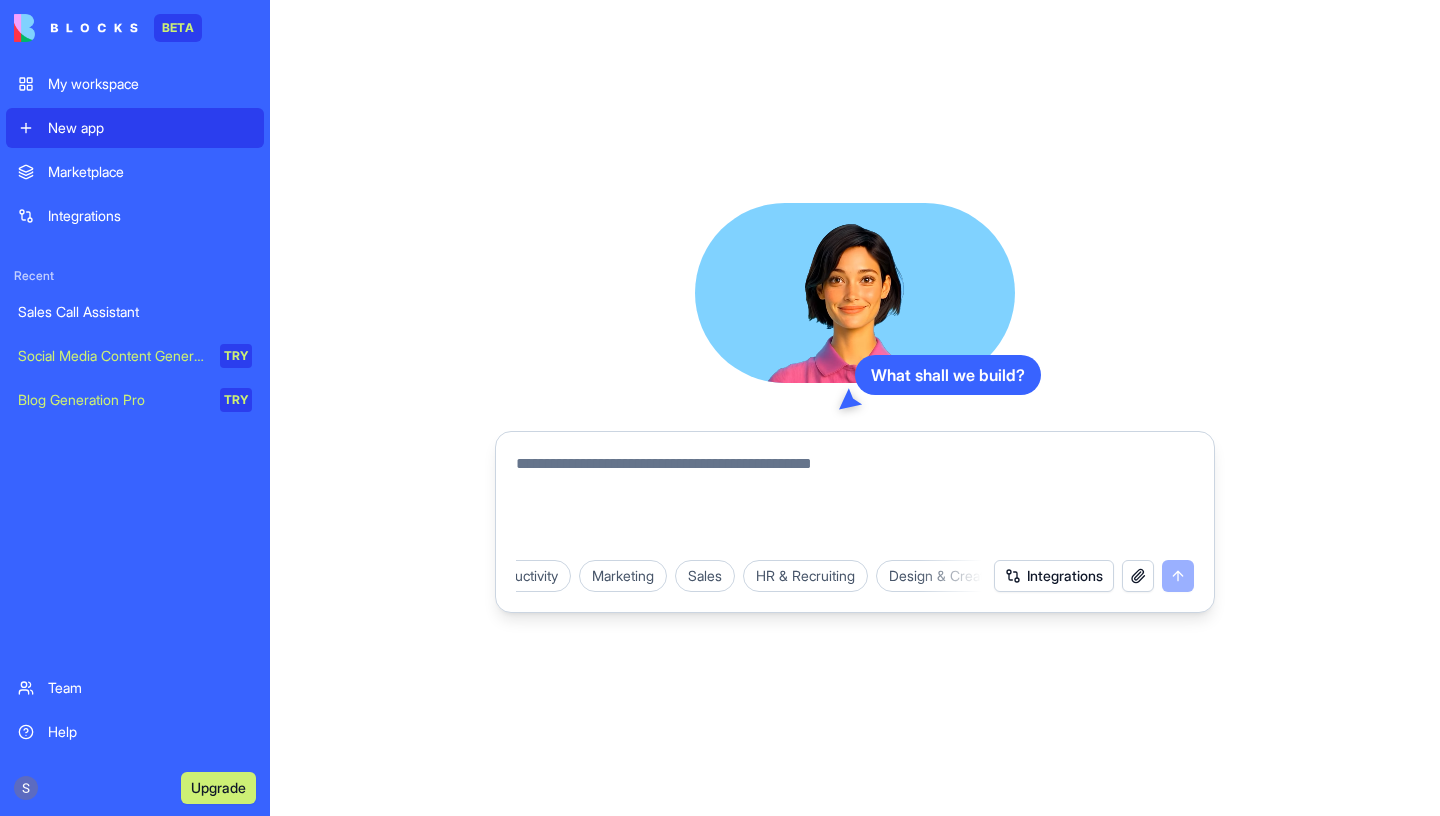 click on "Sales" at bounding box center [705, 576] 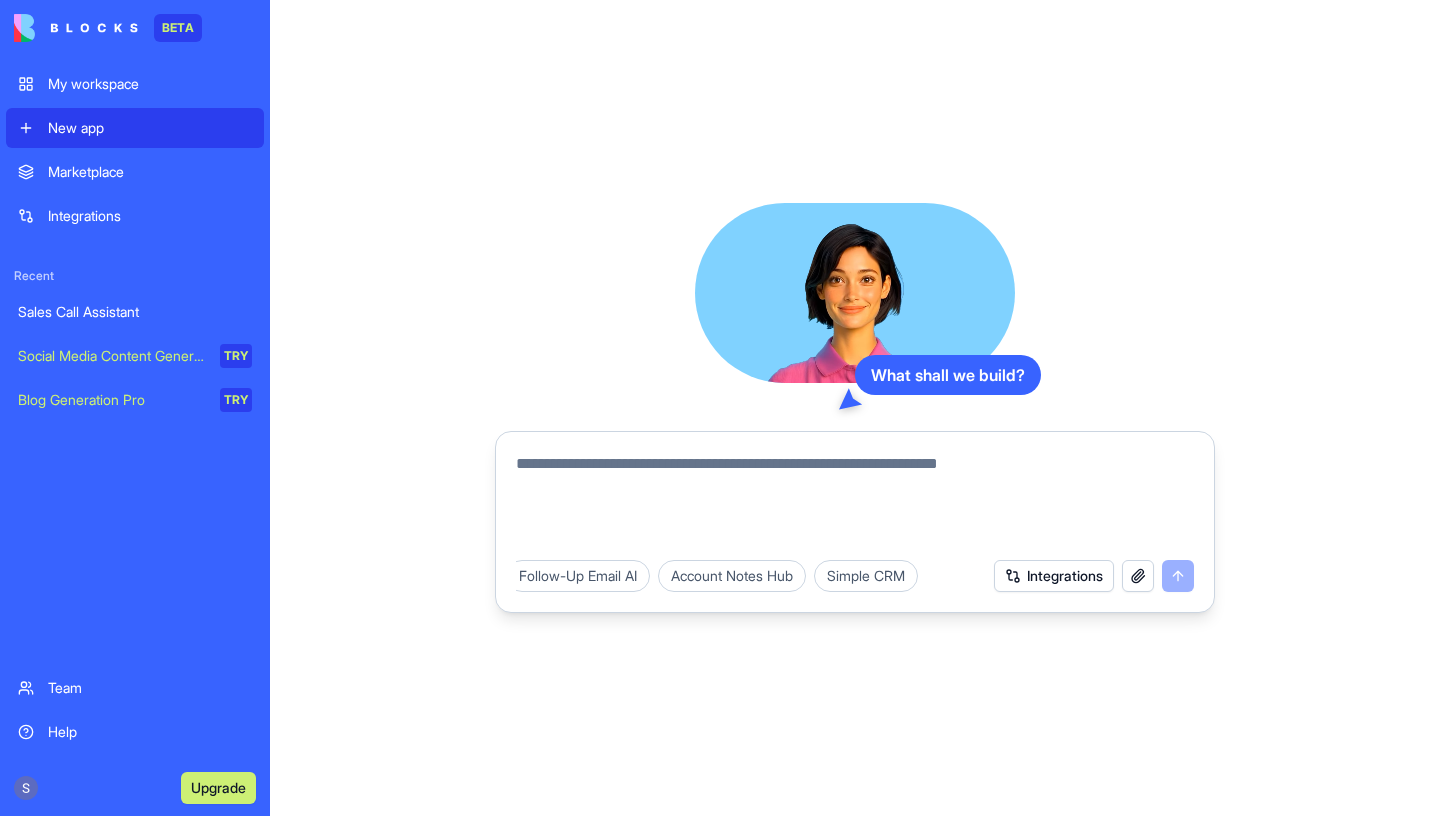 scroll, scrollTop: 0, scrollLeft: 513, axis: horizontal 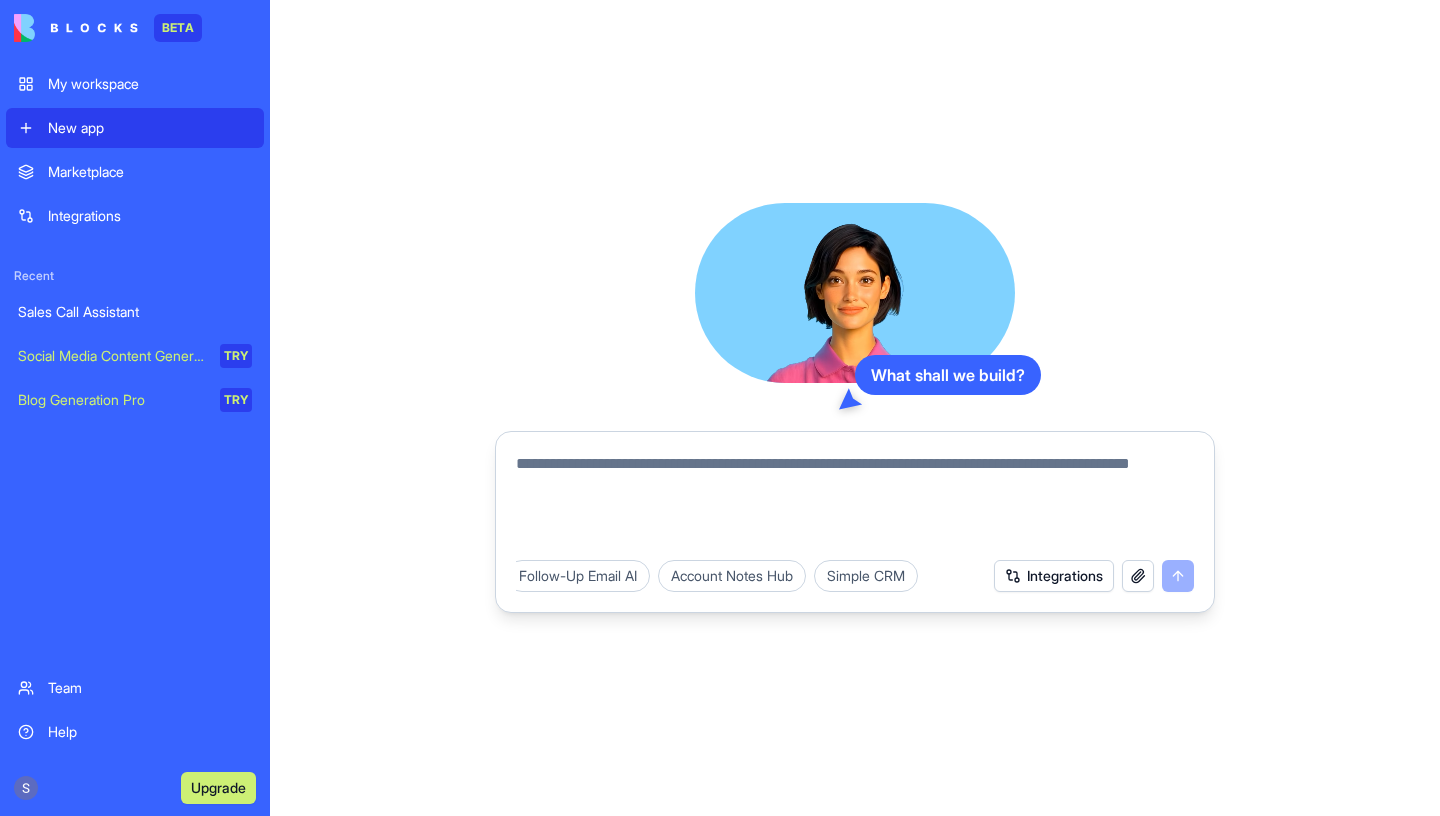 click on "Simple CRM" at bounding box center [866, 576] 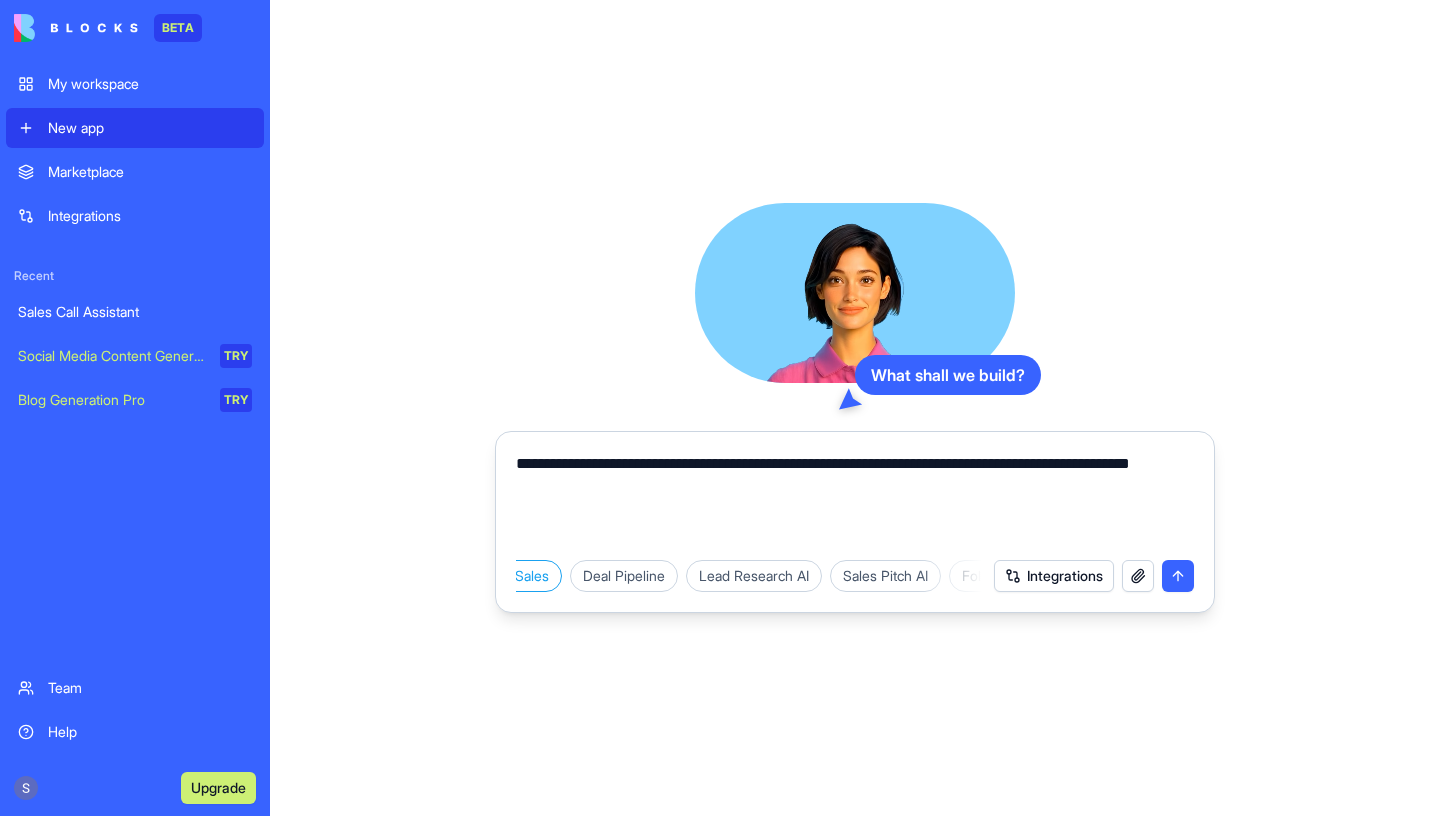 scroll, scrollTop: 0, scrollLeft: 0, axis: both 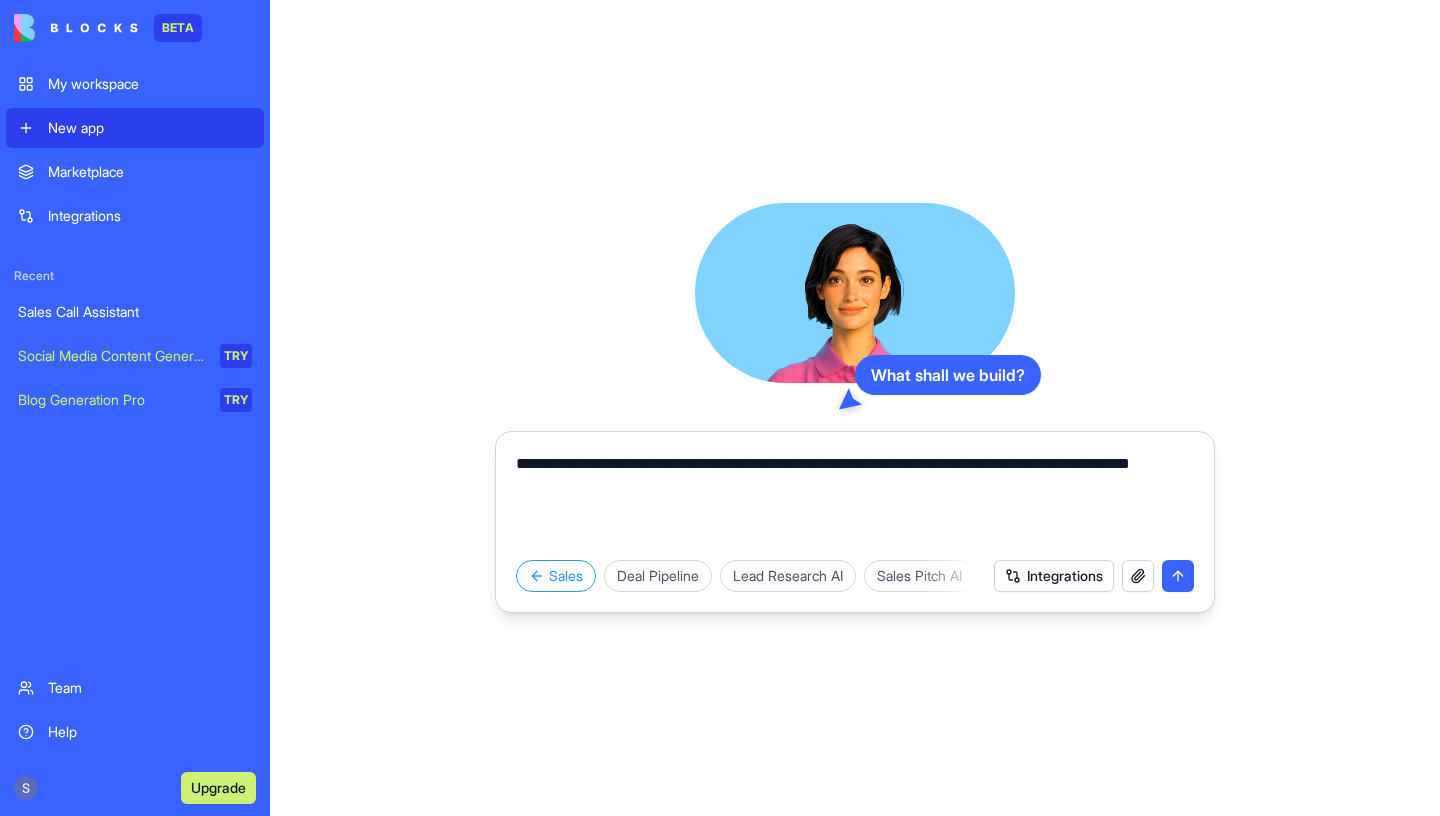 click on "Deal Pipeline" at bounding box center [658, 576] 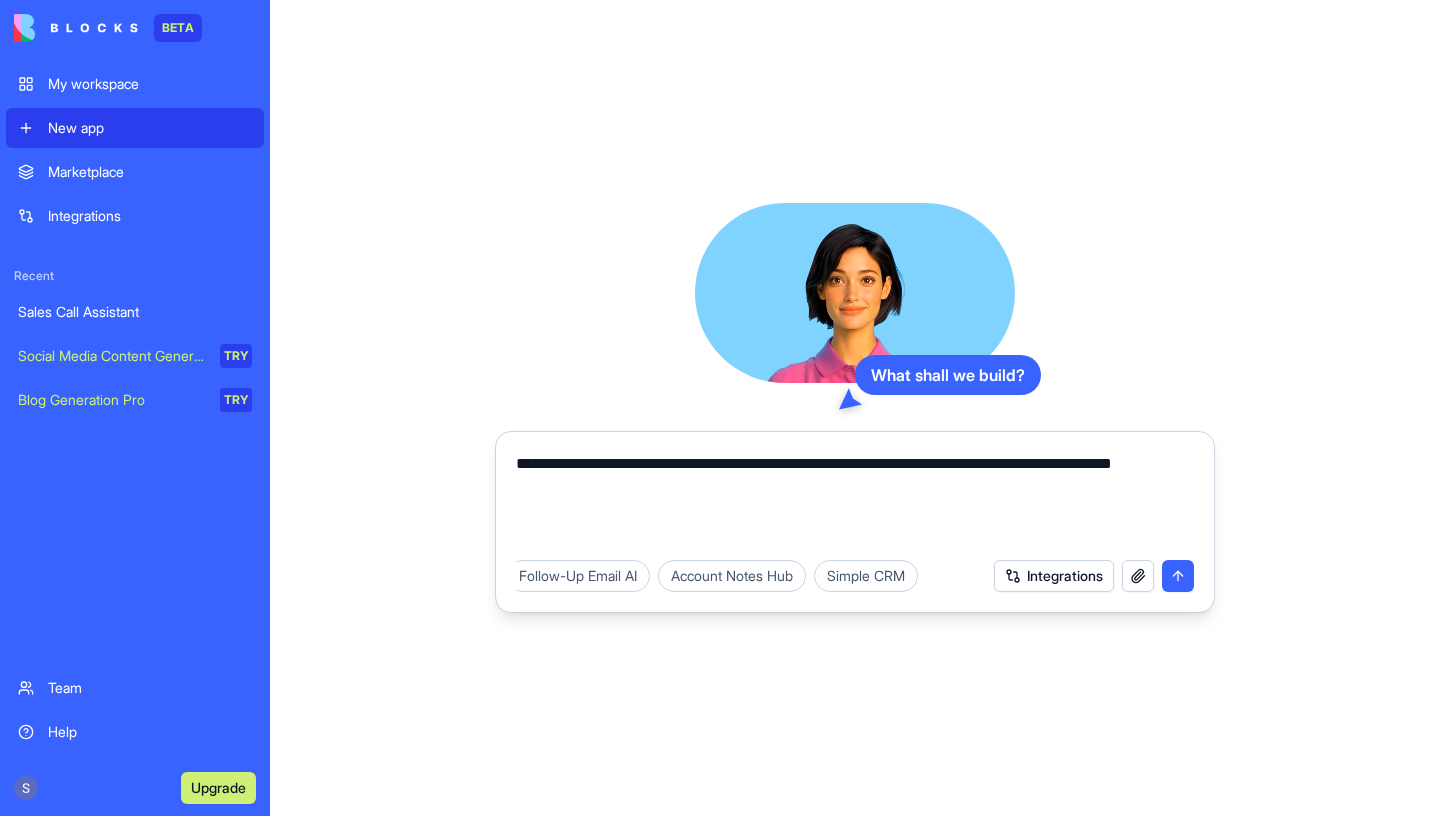 scroll, scrollTop: 0, scrollLeft: 513, axis: horizontal 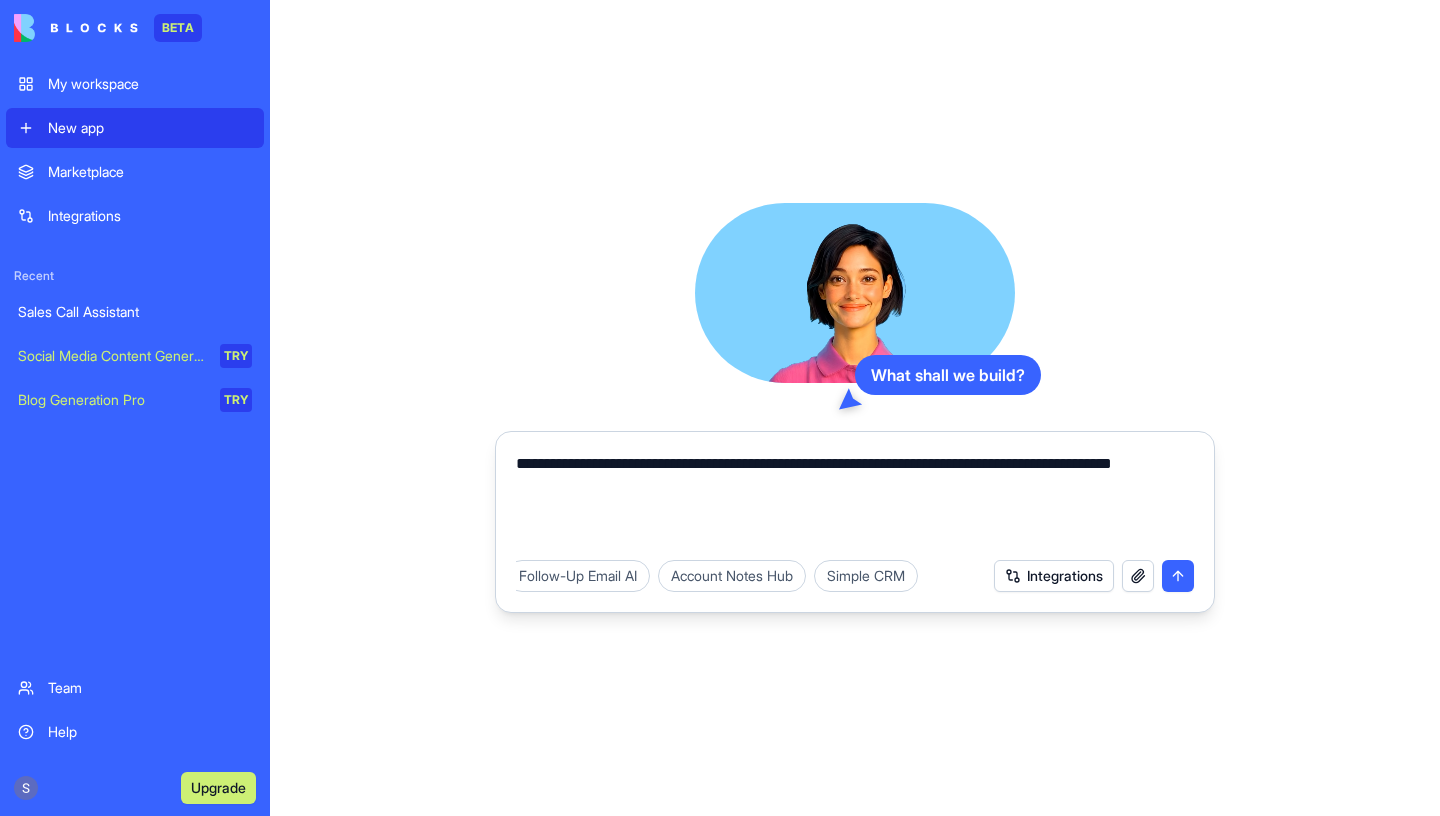 click on "Integrations" at bounding box center (1054, 576) 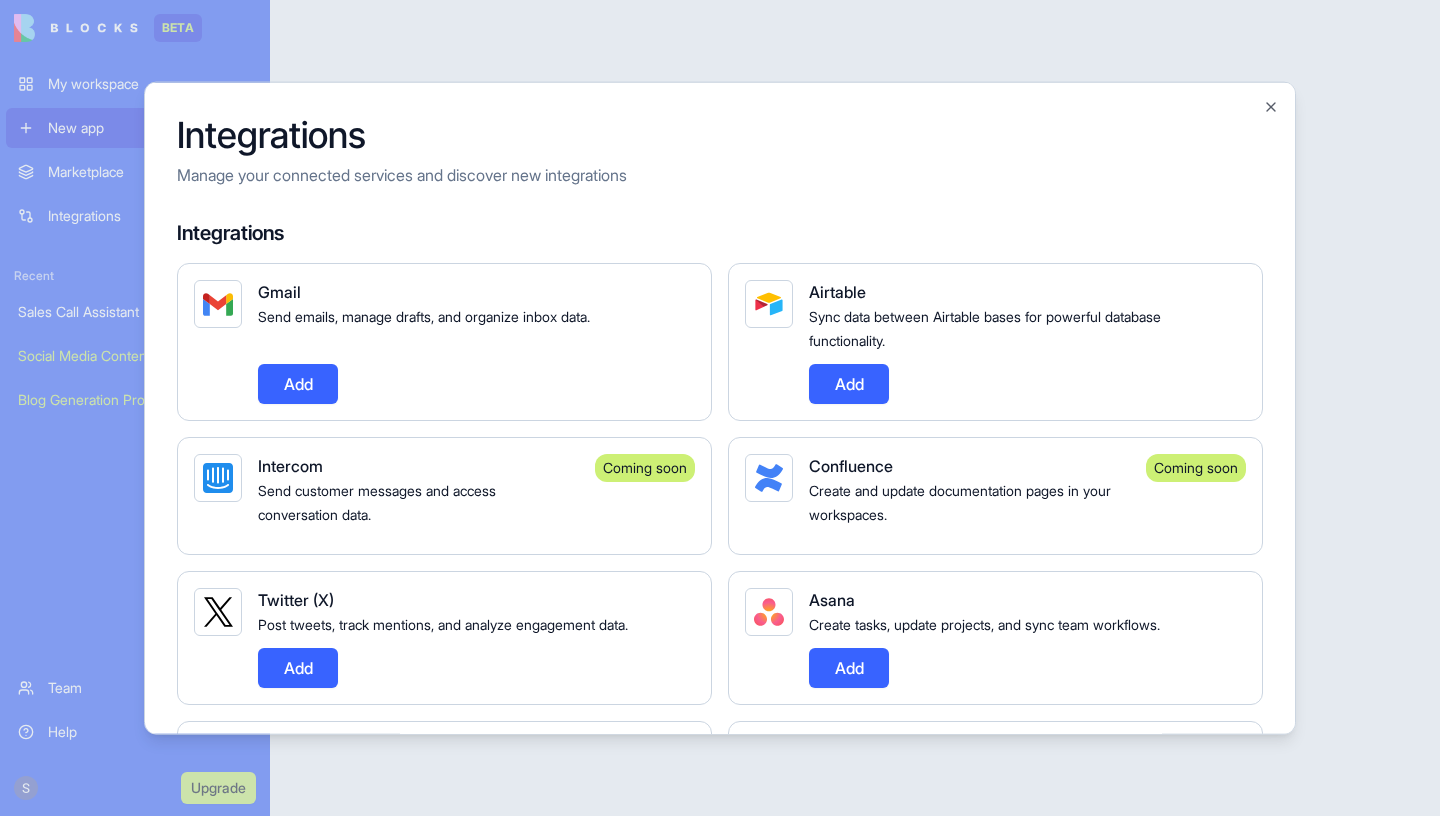 scroll, scrollTop: 0, scrollLeft: 513, axis: horizontal 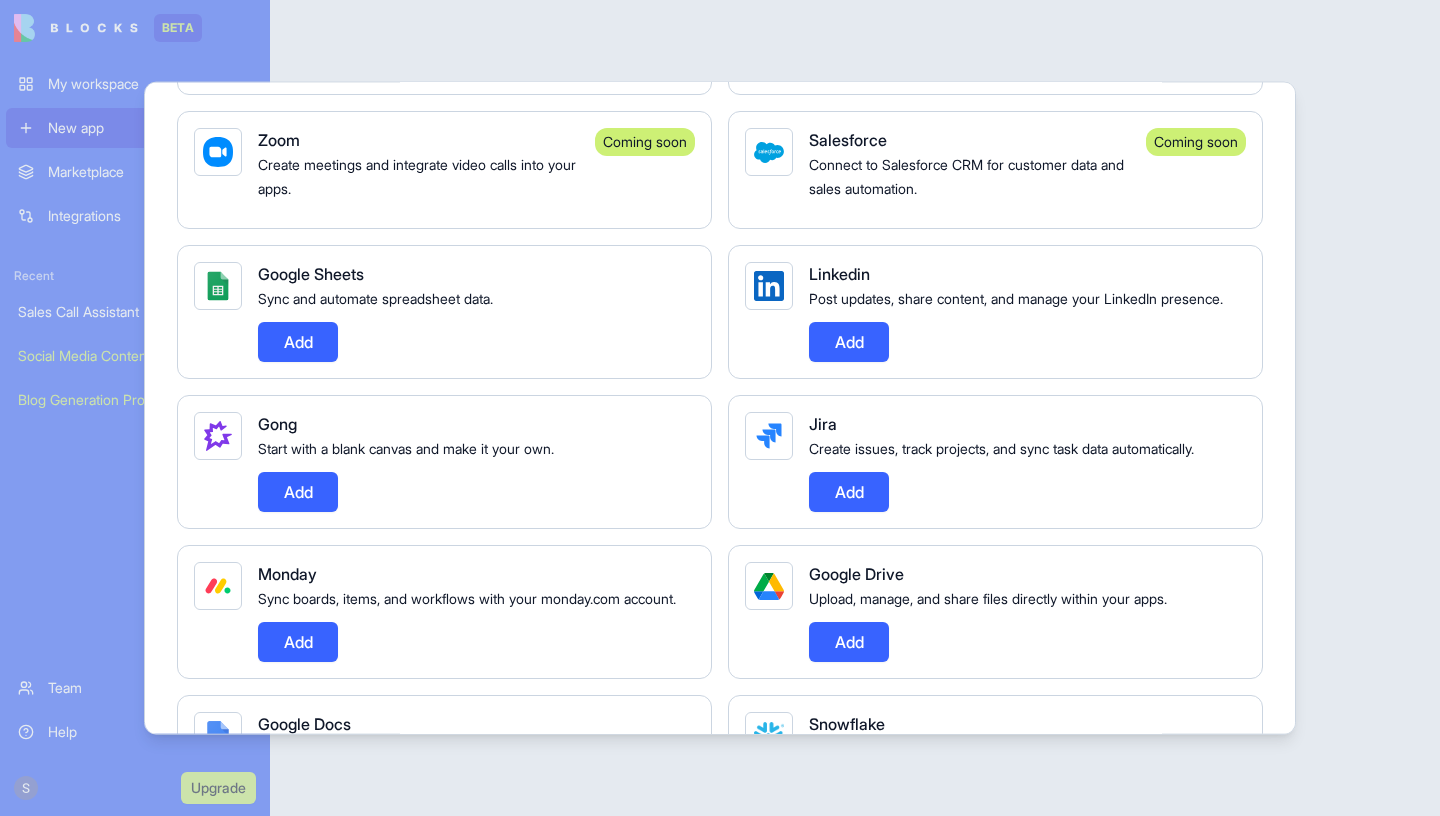 click on "Add" at bounding box center (298, 342) 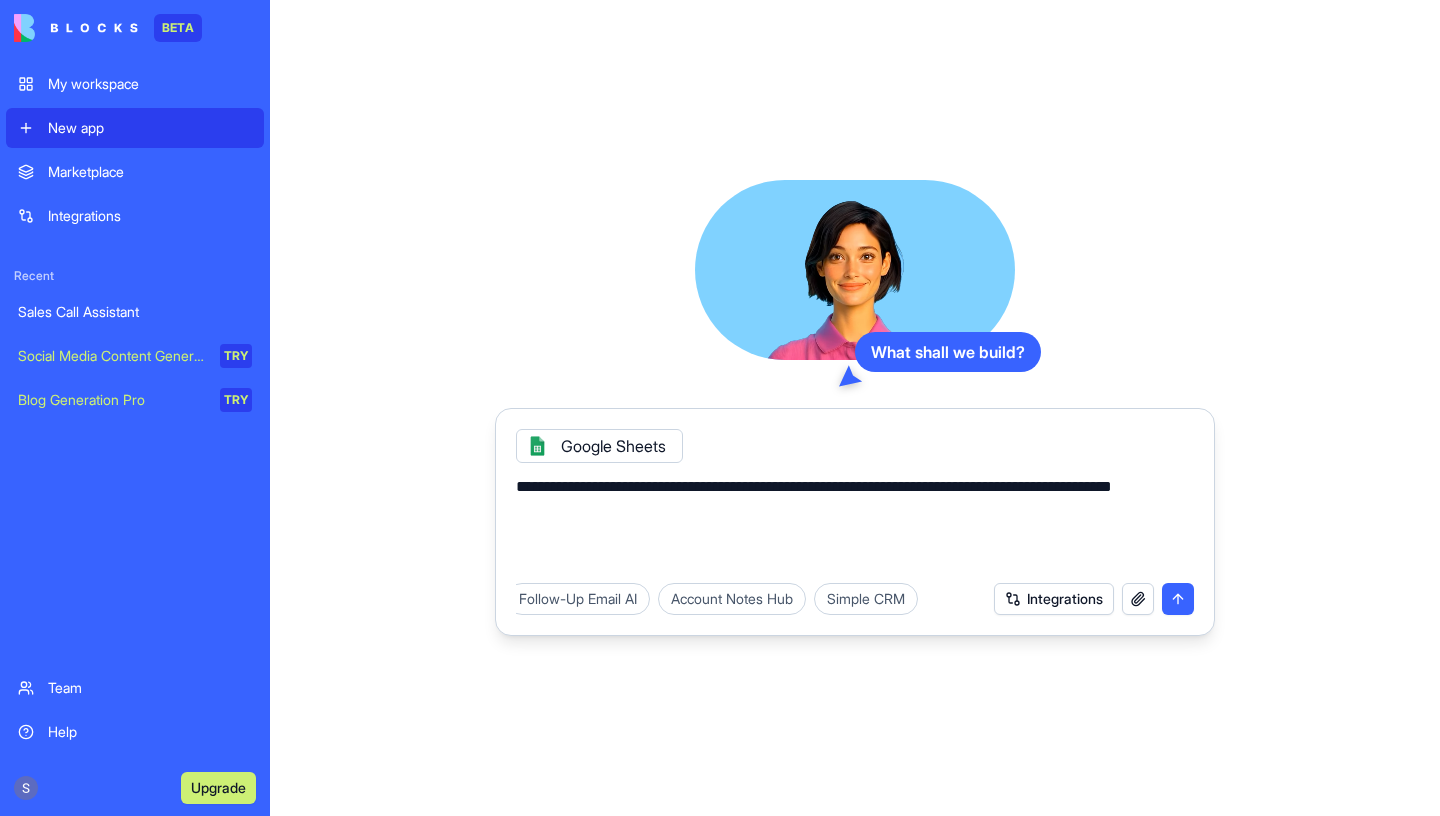 scroll, scrollTop: 0, scrollLeft: 513, axis: horizontal 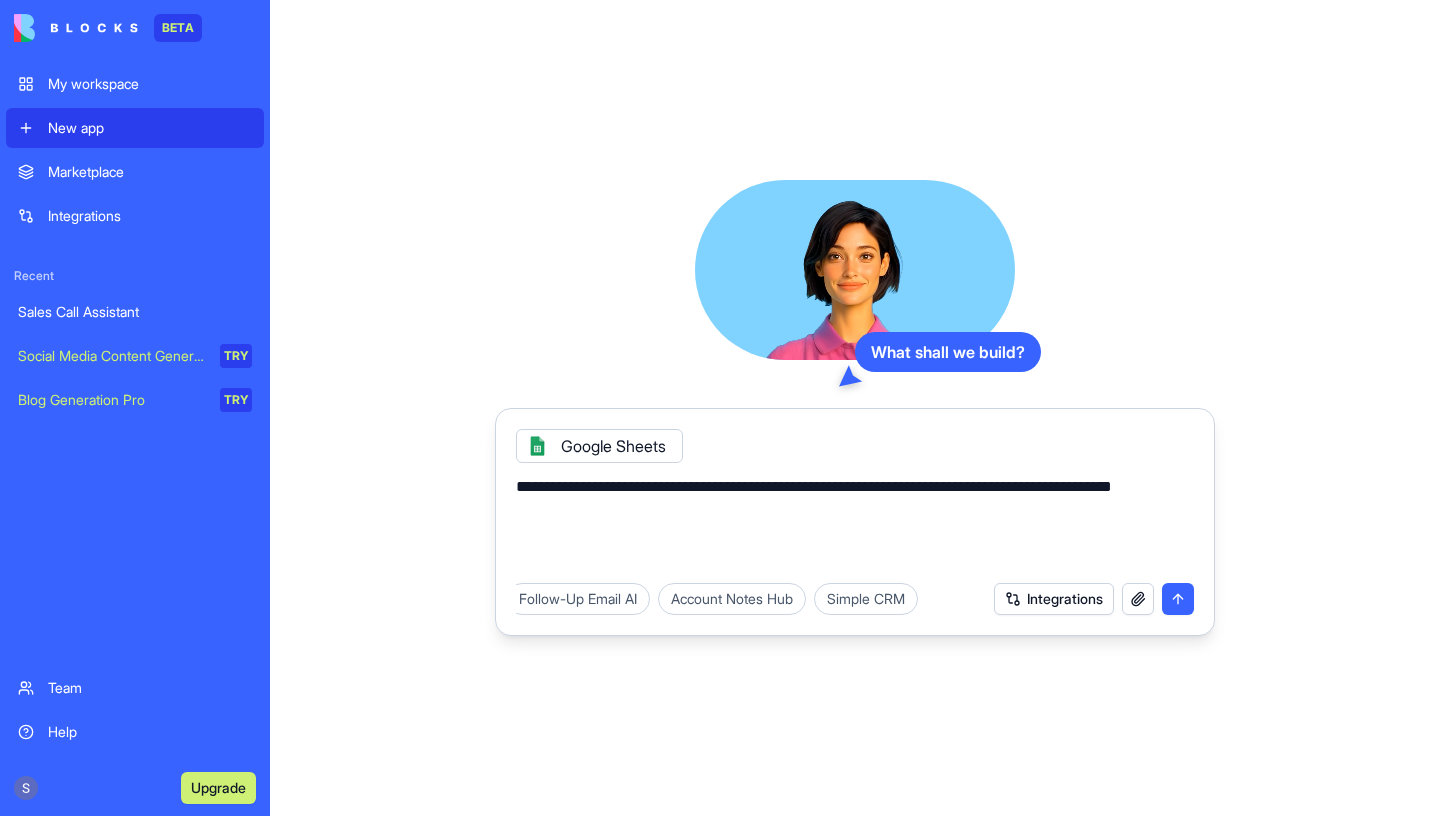click on "Simple CRM" at bounding box center [866, 599] 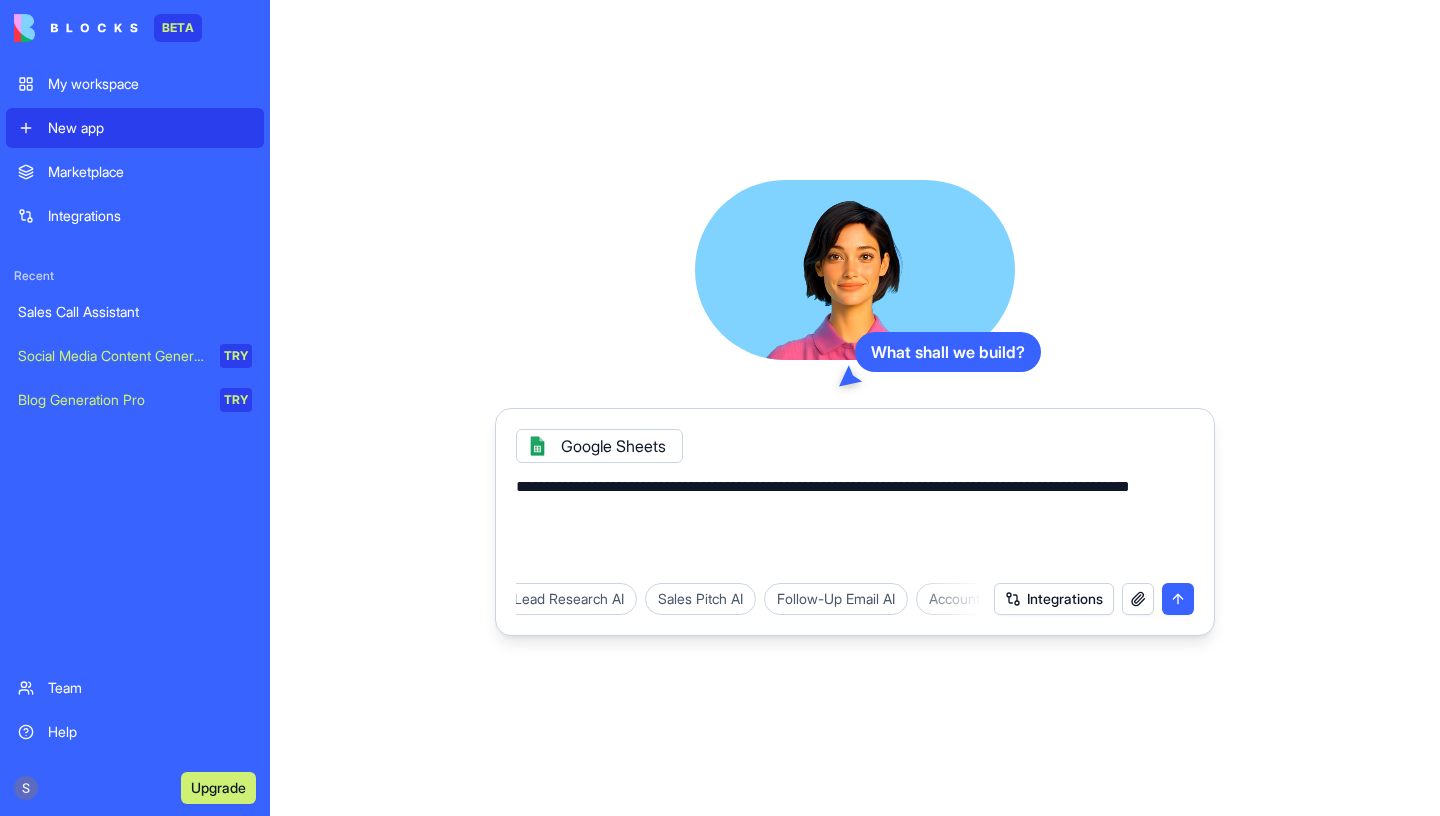 scroll, scrollTop: 0, scrollLeft: 0, axis: both 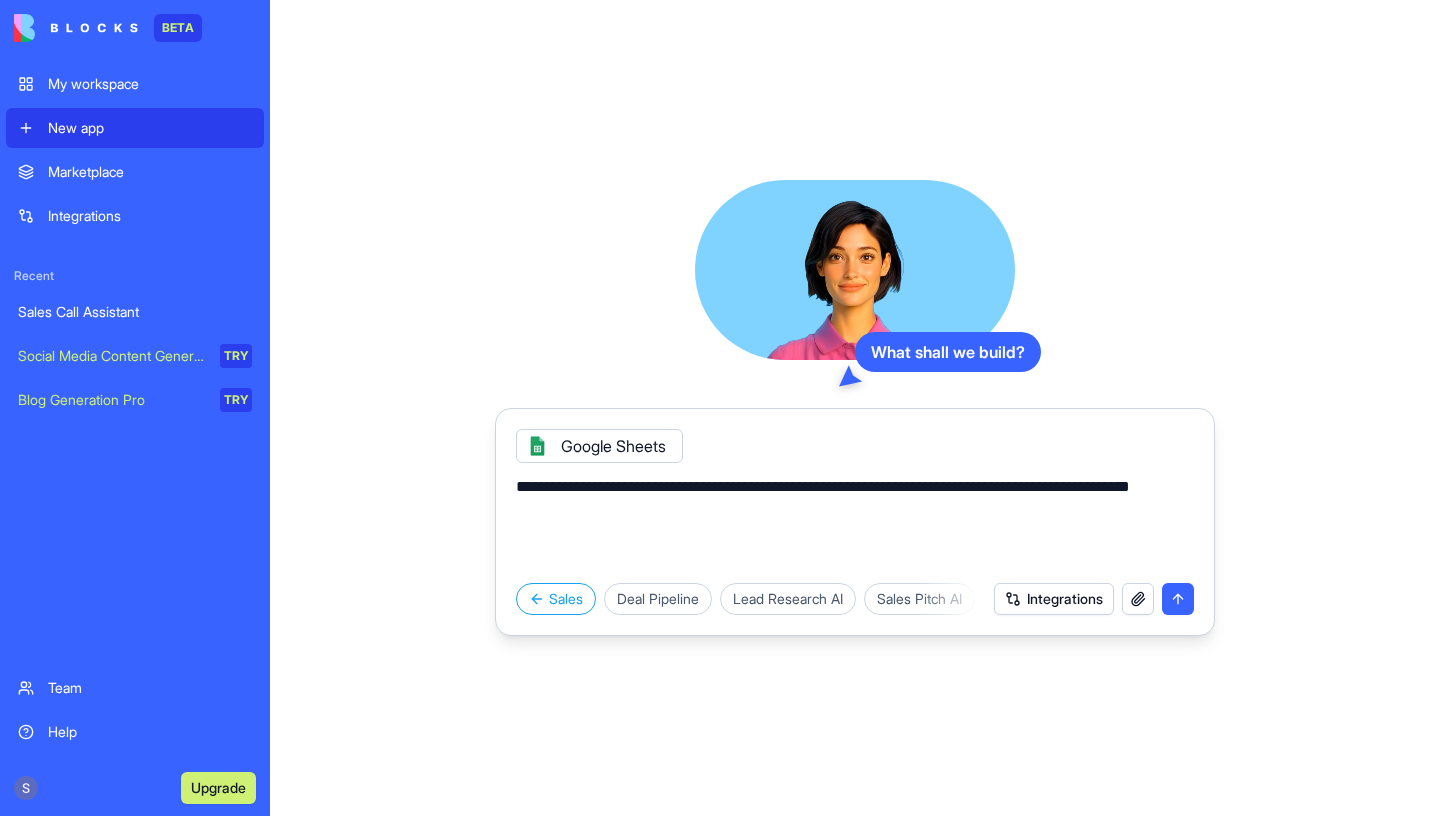 click on "Deal Pipeline" at bounding box center [658, 599] 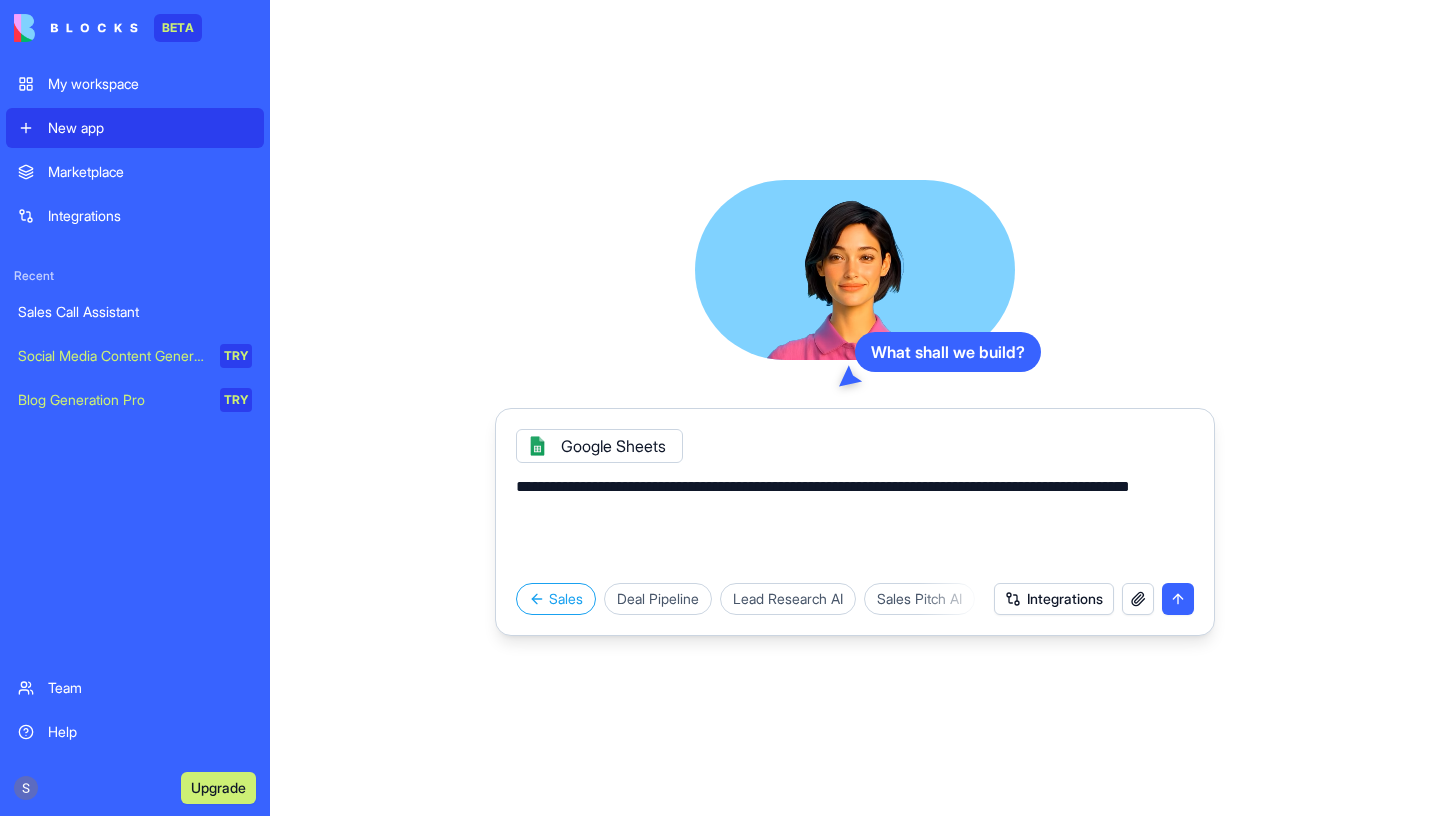 type on "**********" 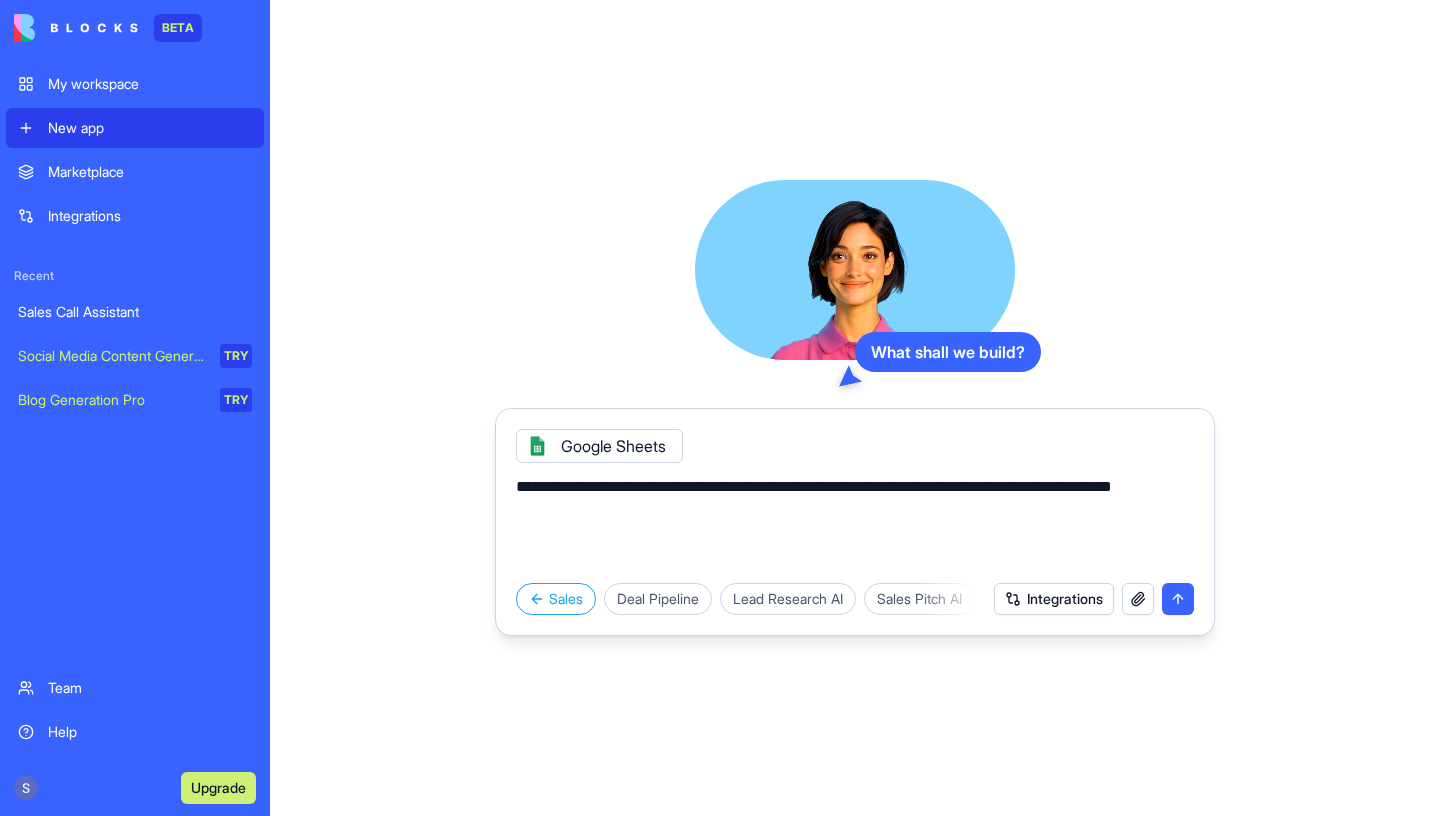 click on "Integrations" at bounding box center [1054, 599] 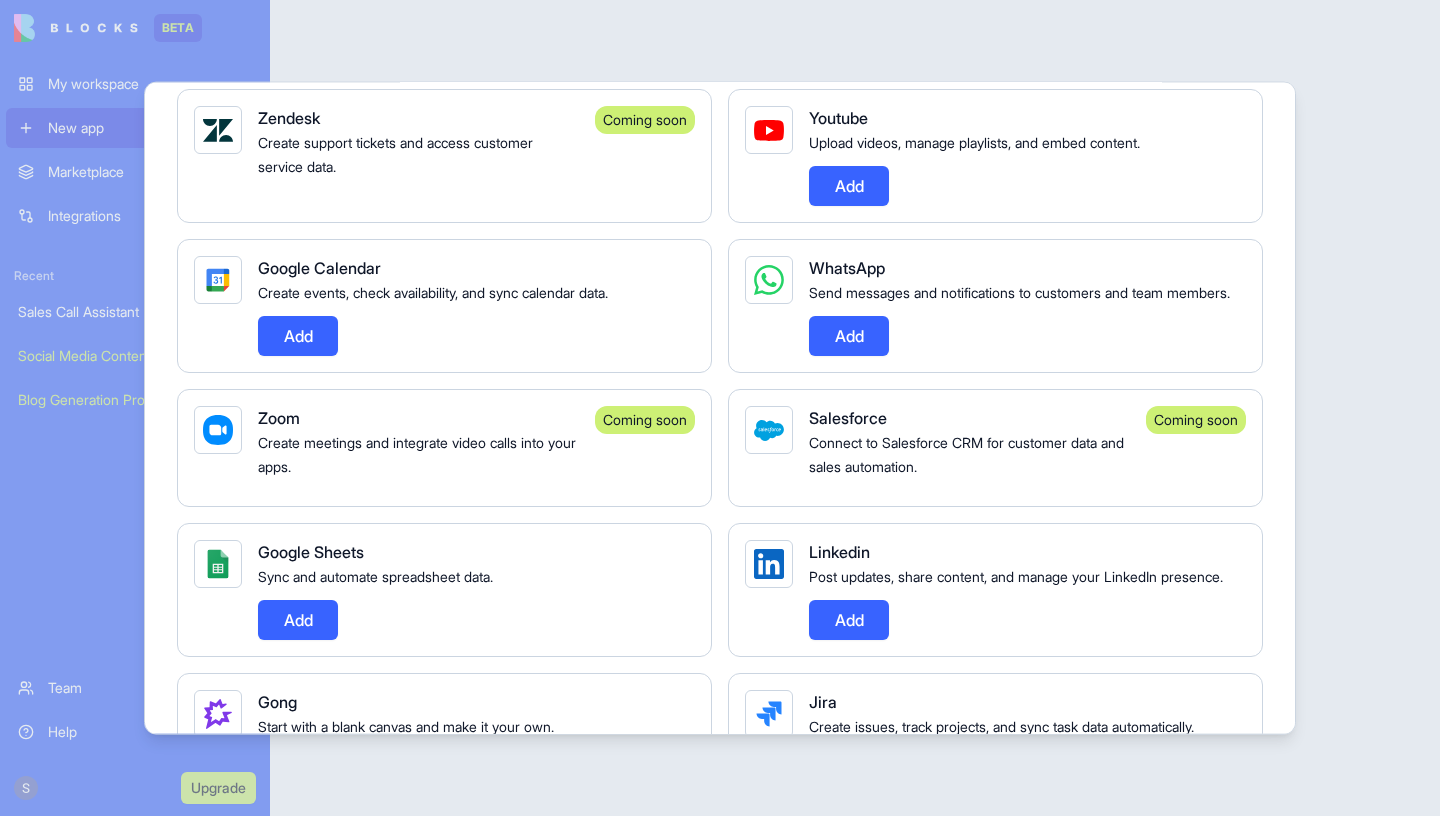 scroll, scrollTop: 813, scrollLeft: 0, axis: vertical 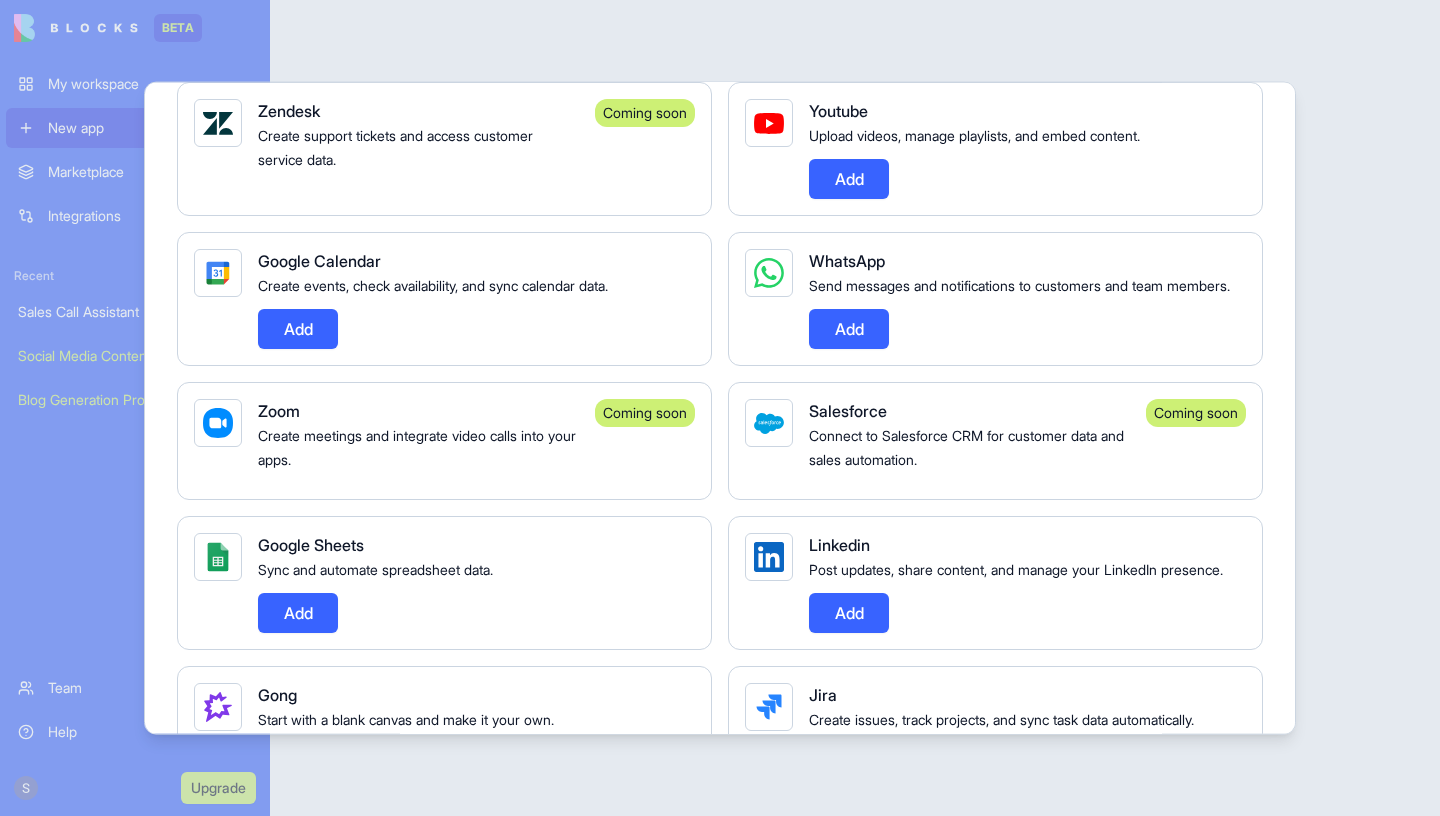 click at bounding box center [720, 408] 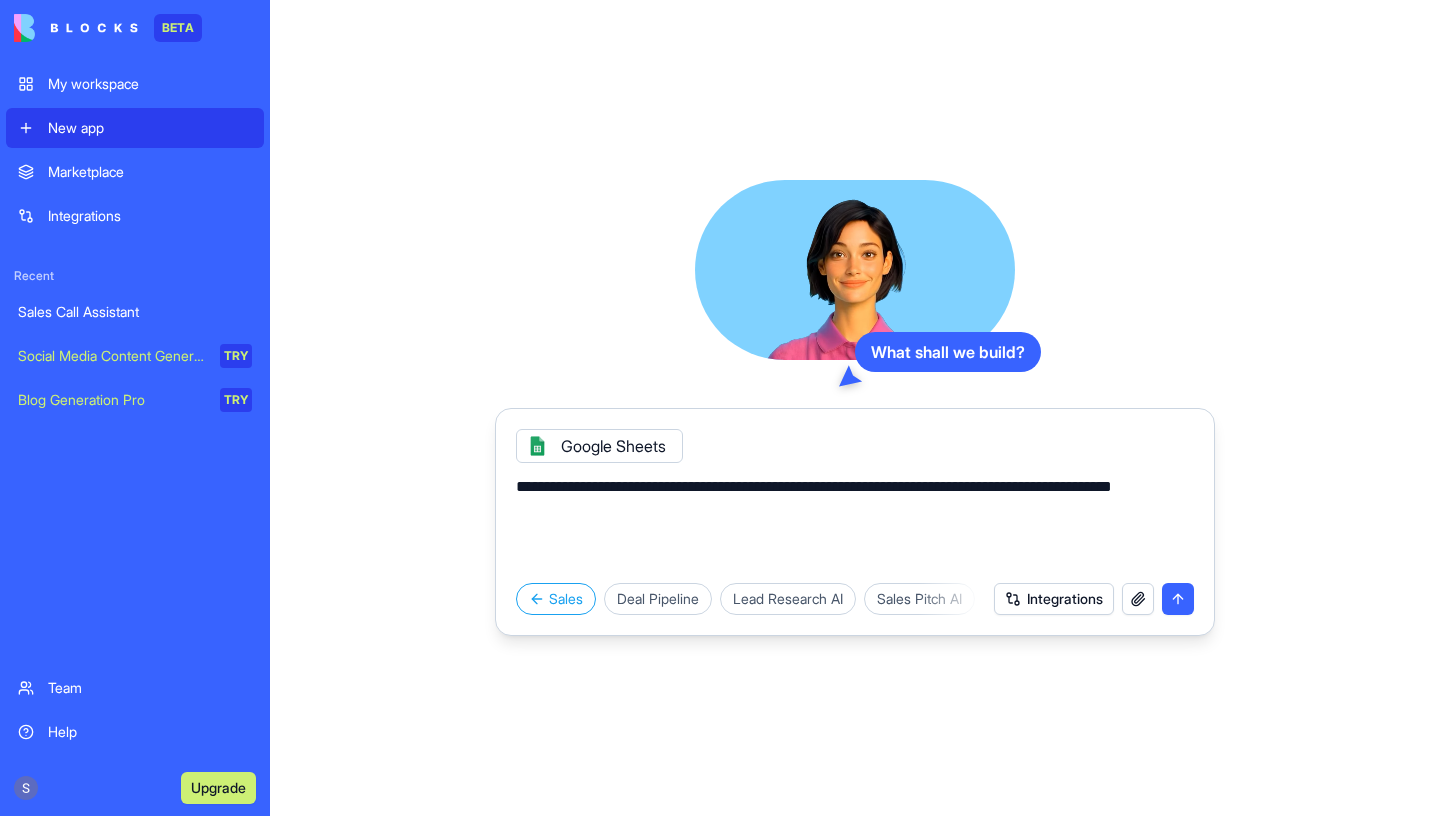 click at bounding box center (1178, 599) 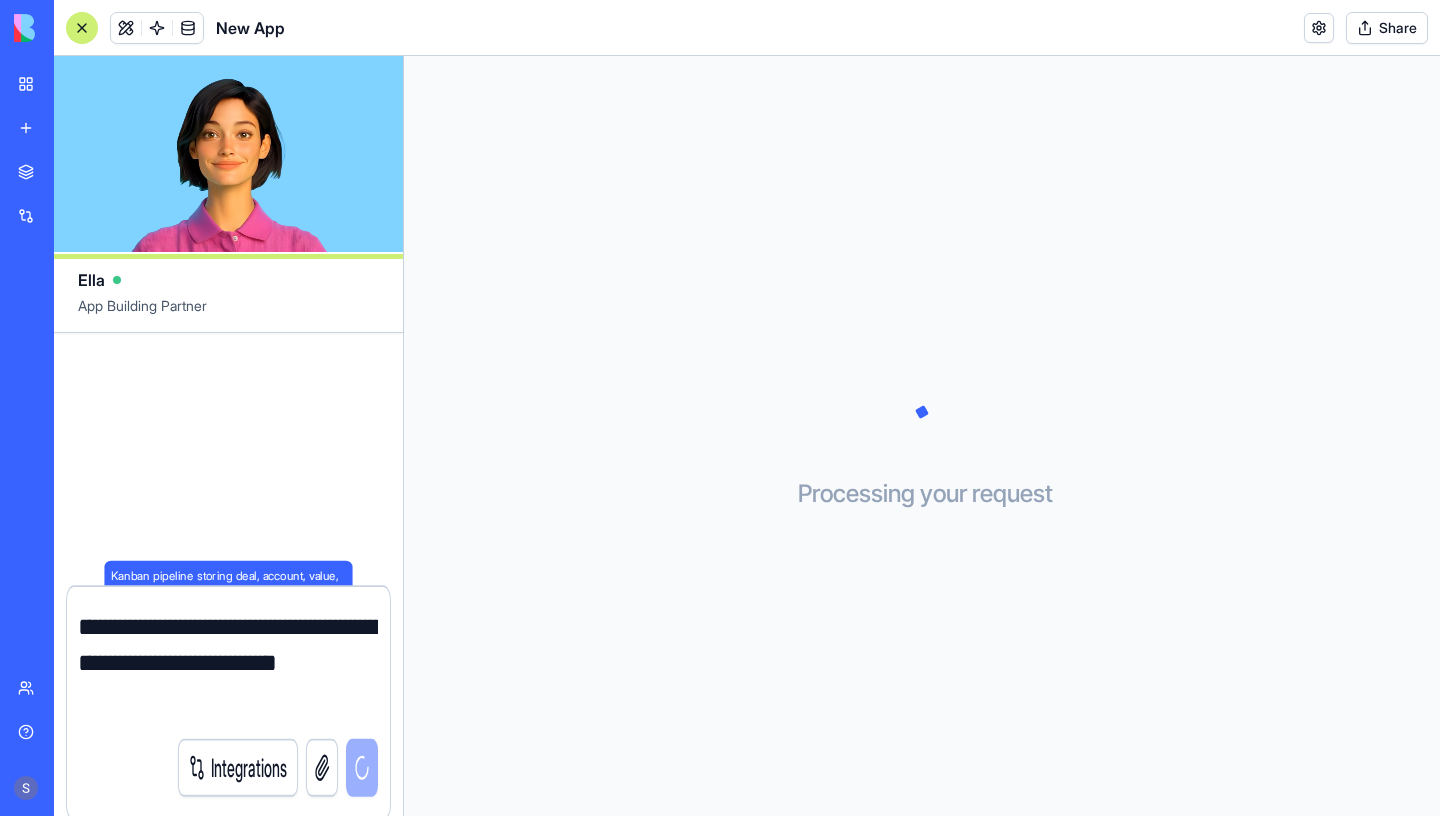type 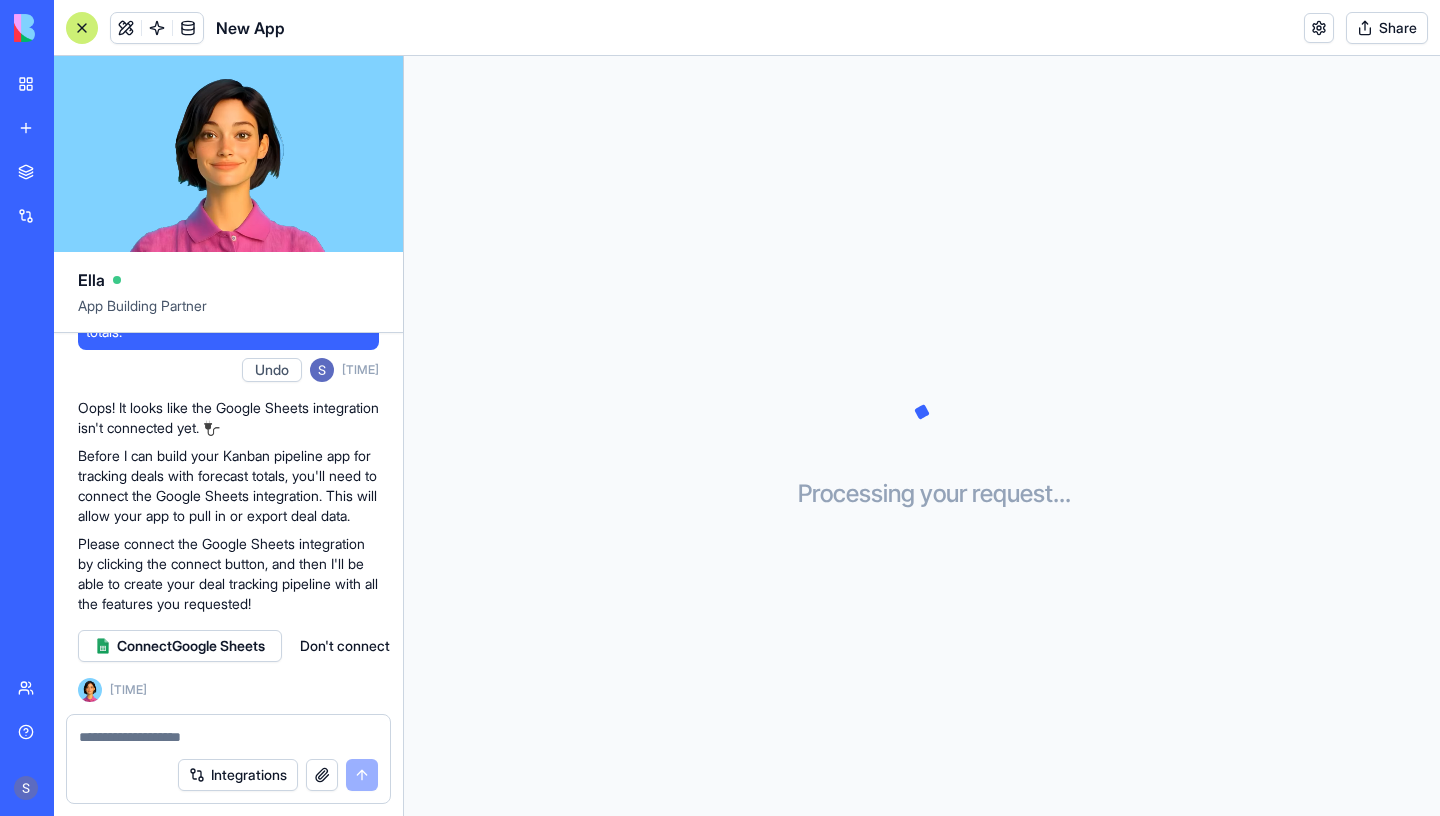 scroll, scrollTop: 112, scrollLeft: 0, axis: vertical 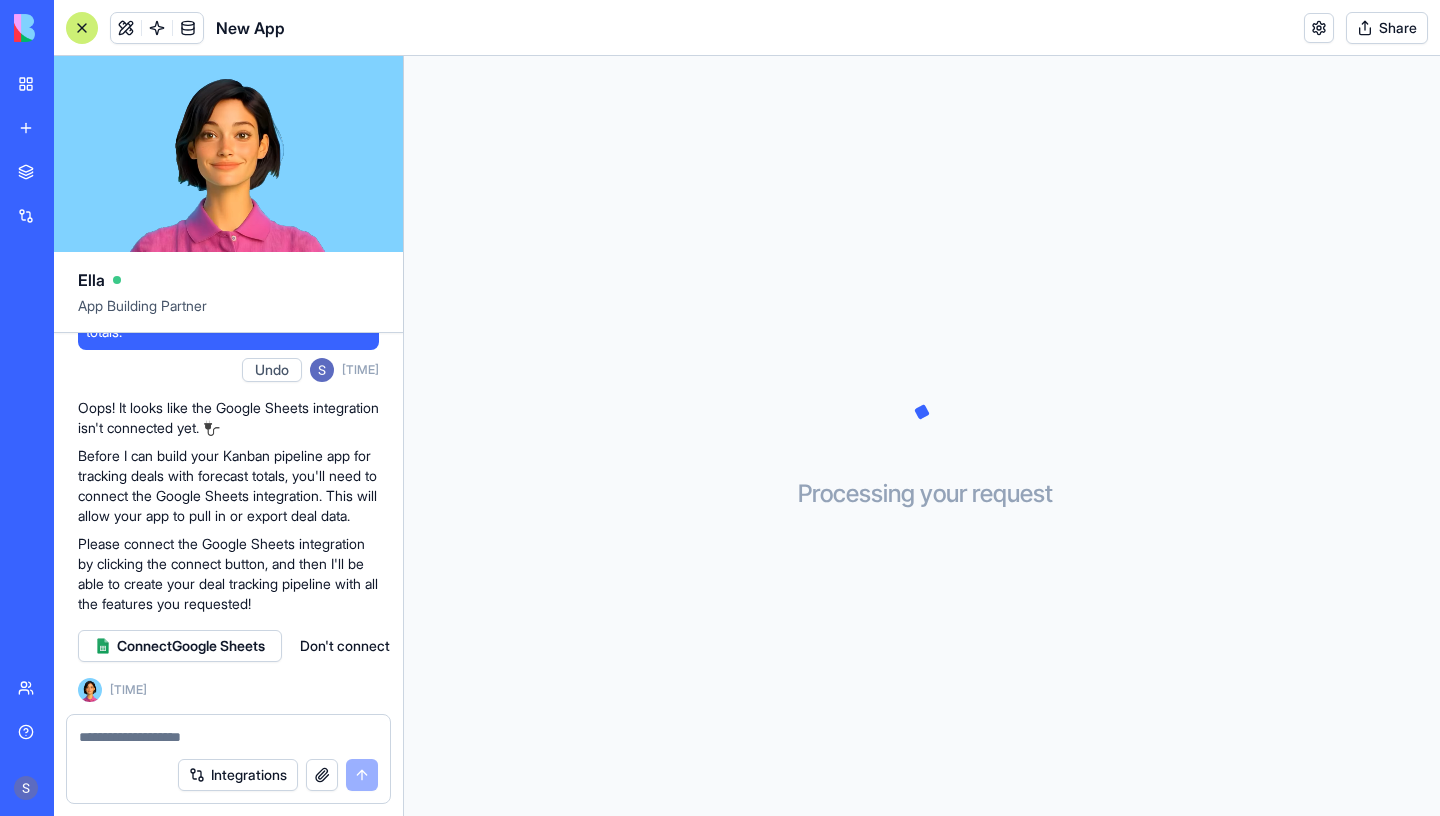 click on "Connect  Google Sheets" at bounding box center (191, 646) 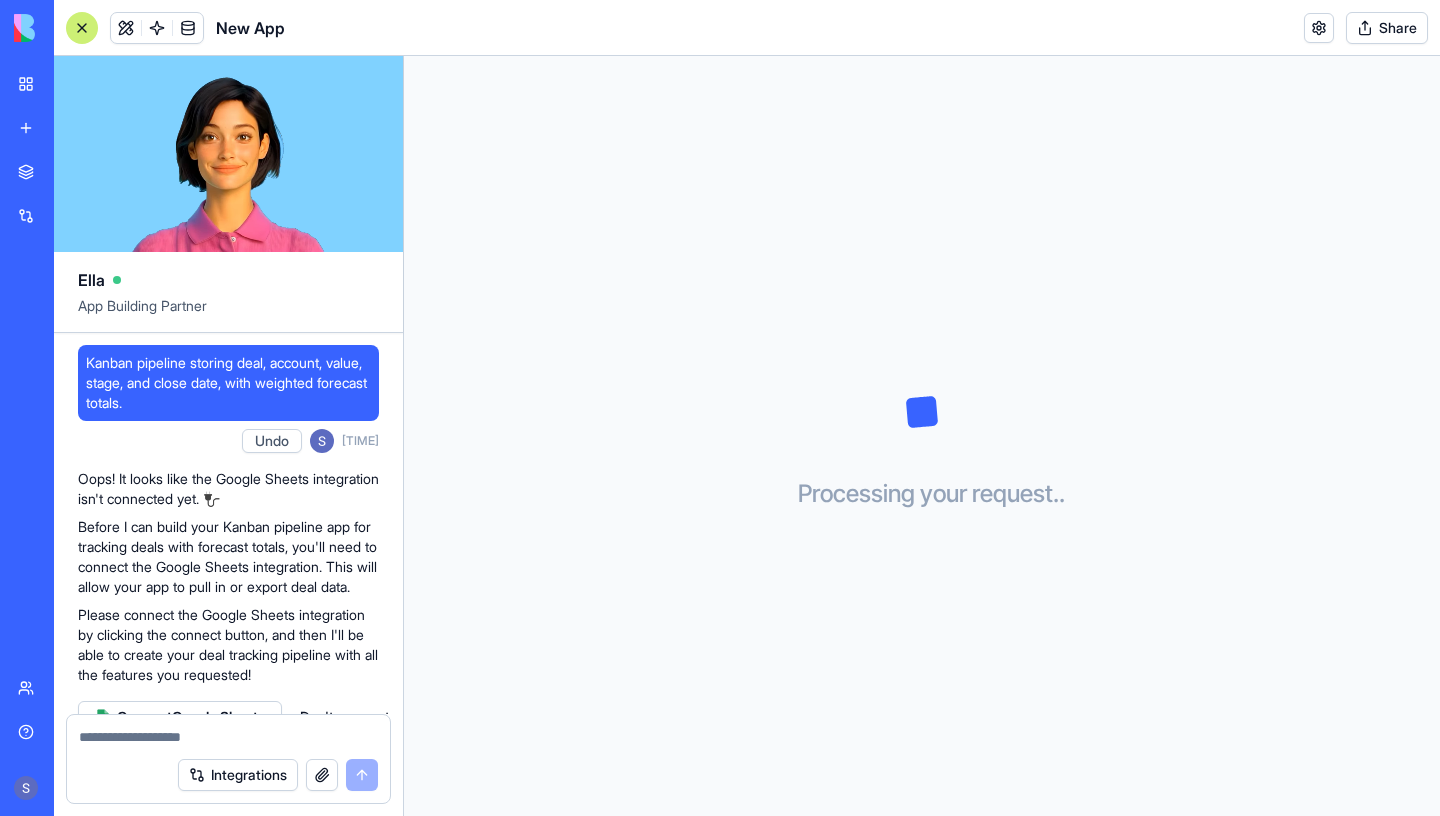 scroll, scrollTop: 0, scrollLeft: 0, axis: both 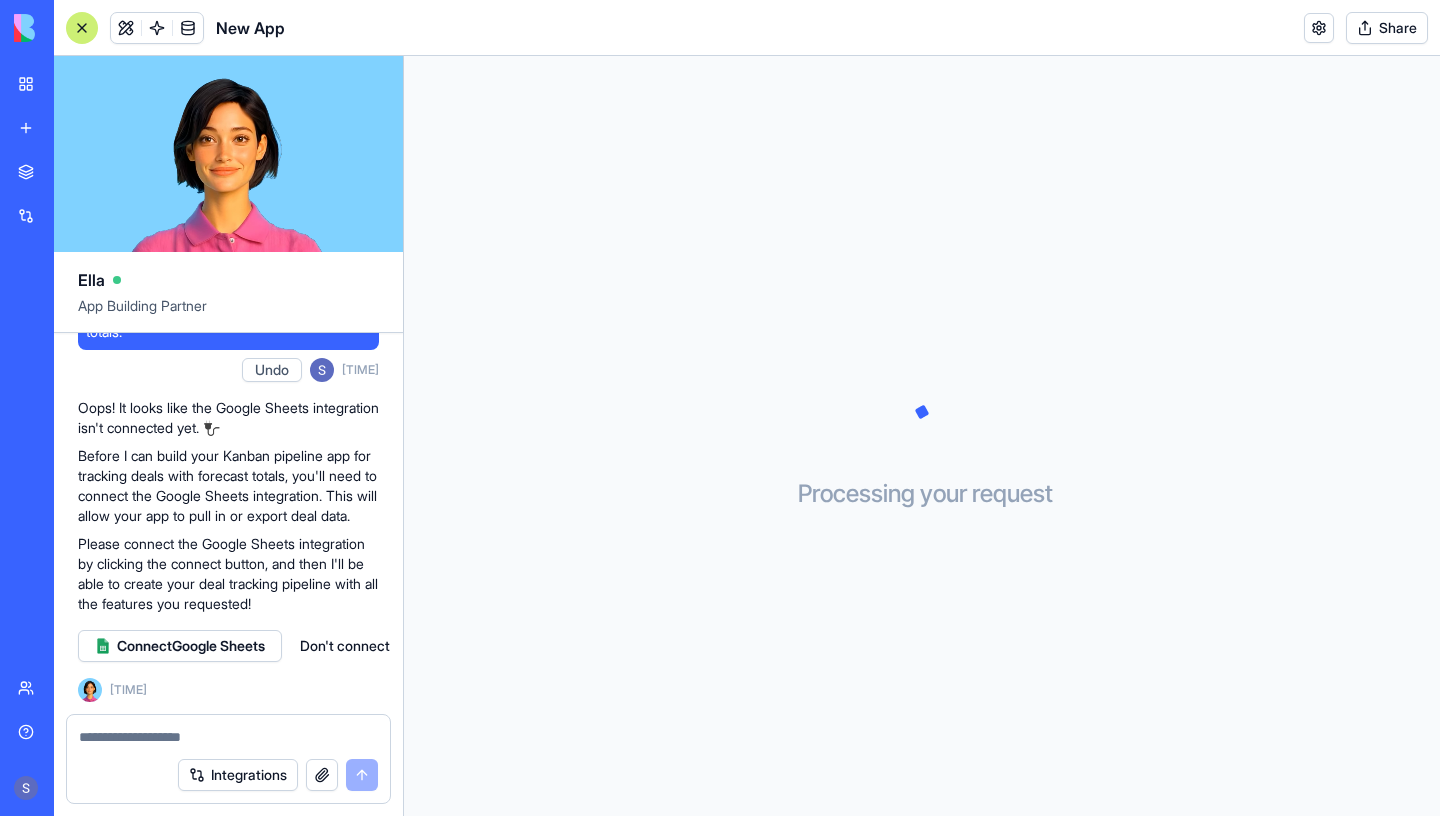 click on "Don't connect" at bounding box center [345, 646] 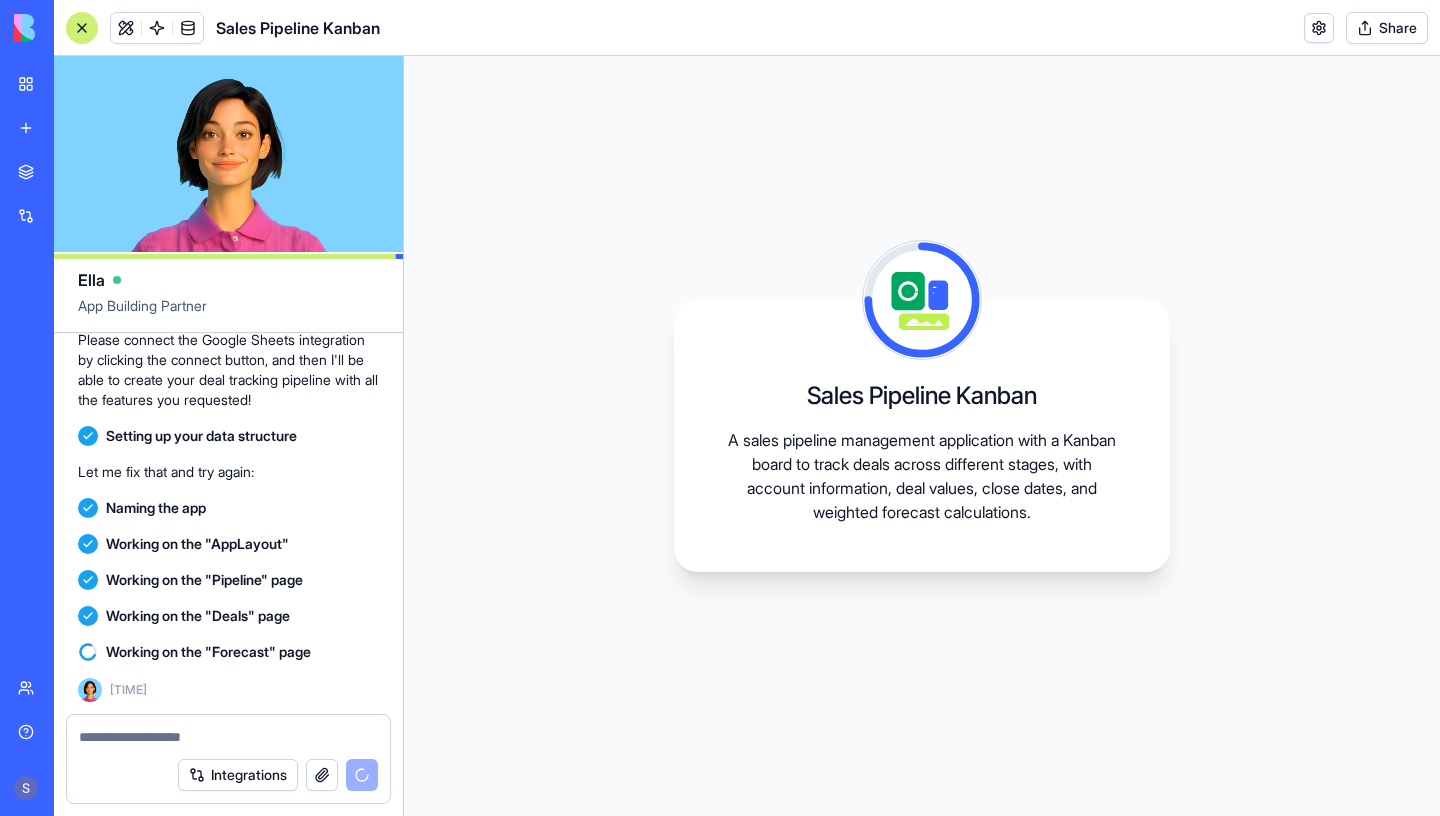 scroll, scrollTop: 400, scrollLeft: 0, axis: vertical 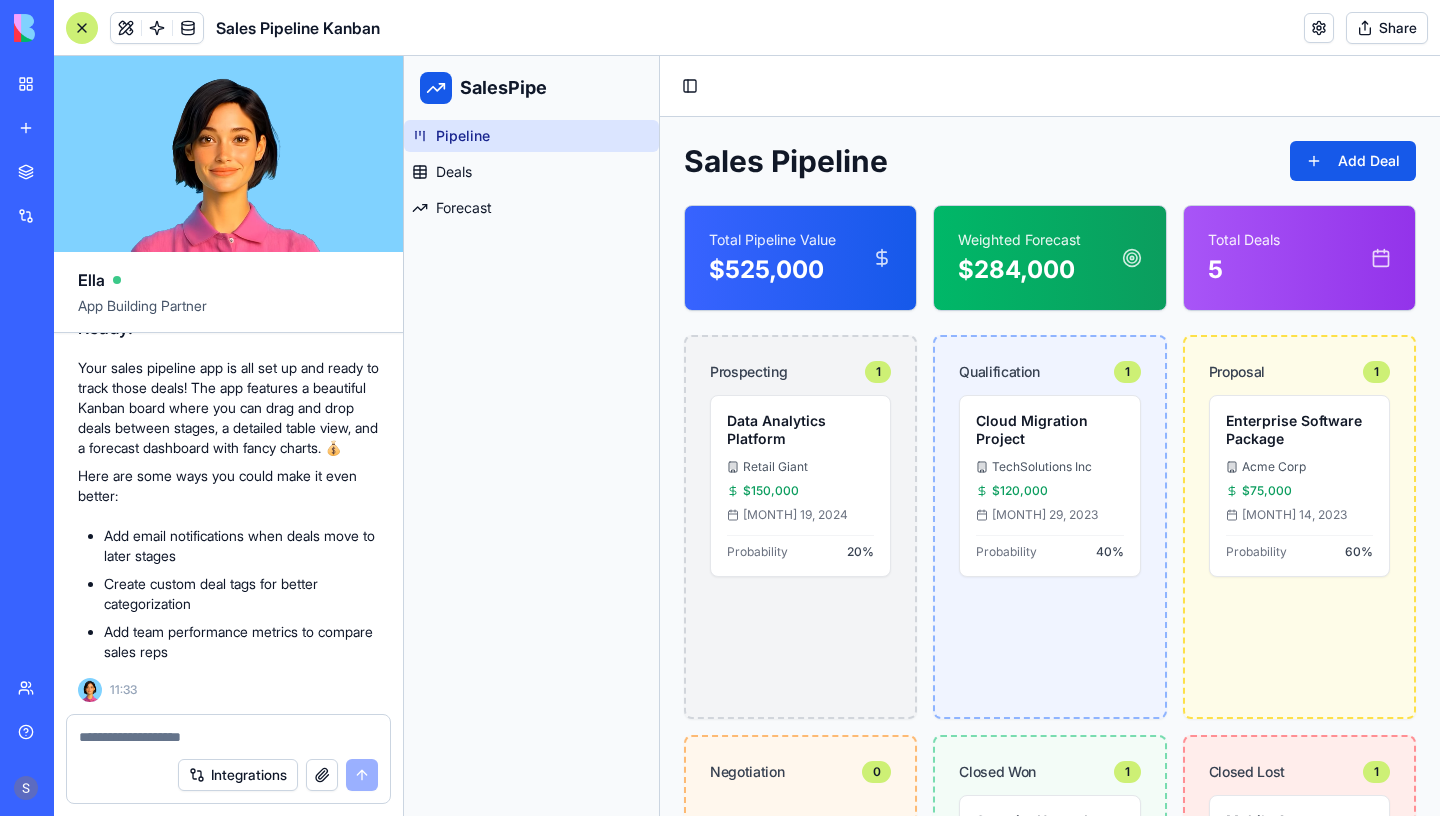 click on "Share" at bounding box center [1387, 28] 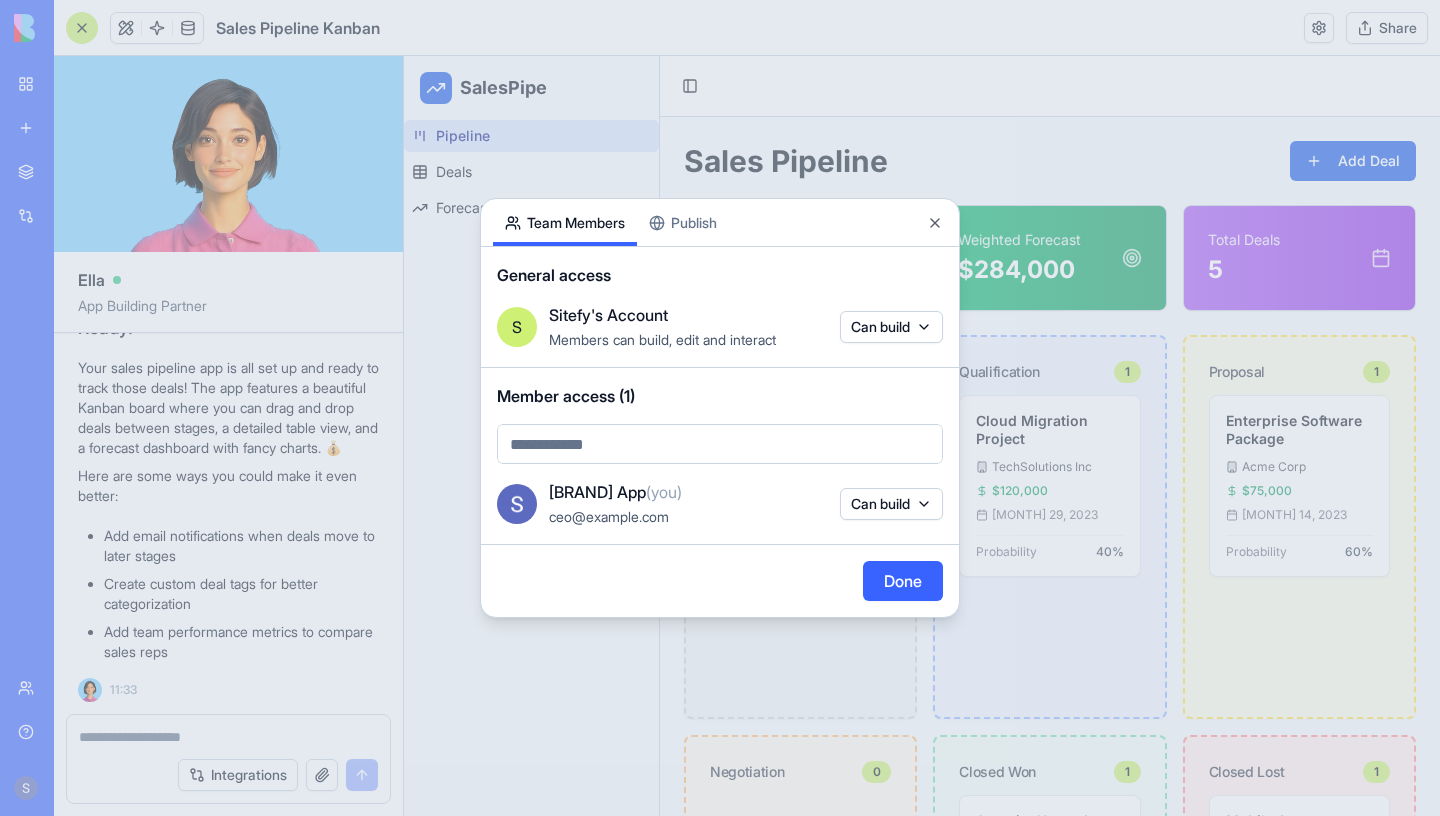 scroll, scrollTop: 776, scrollLeft: 0, axis: vertical 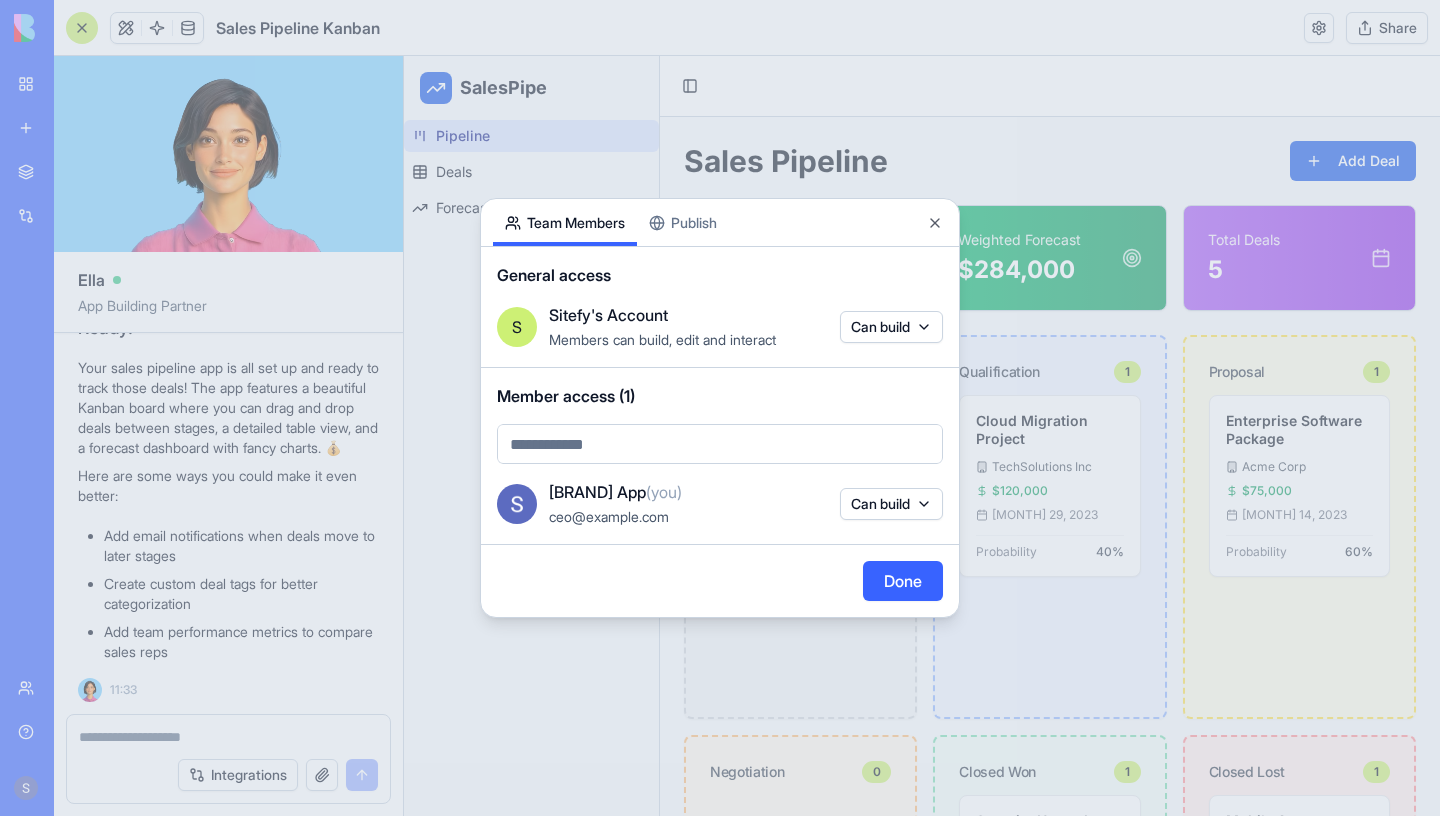 click on "Share App Team Members Publish General access S Sitefy's Account Members can build, edit and interact Can build Member access (1) Sitefy App  (you) ceo@sitefyapp.com Can build Done Close" at bounding box center (720, 408) 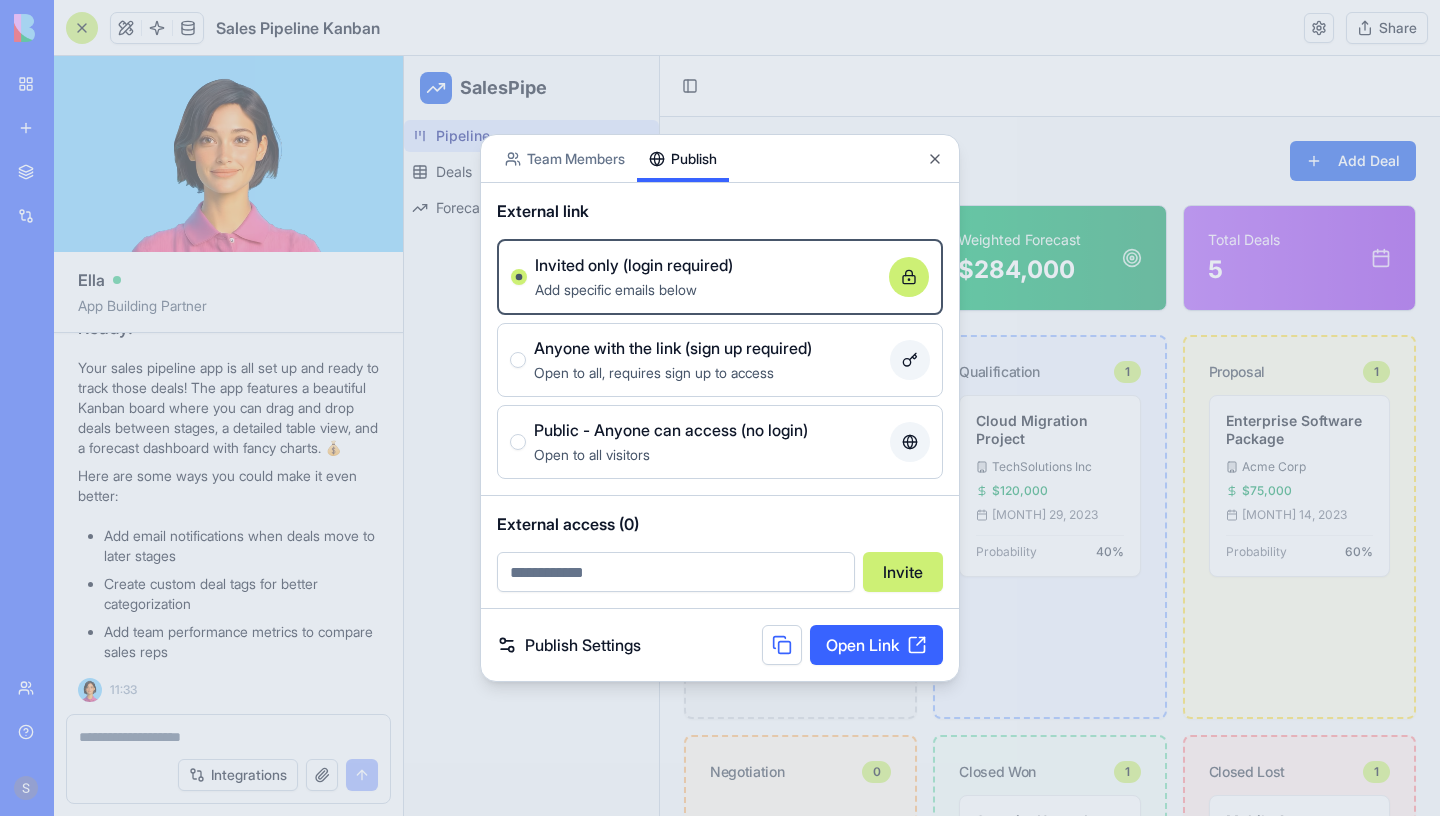 click on "Publish Settings" at bounding box center [569, 645] 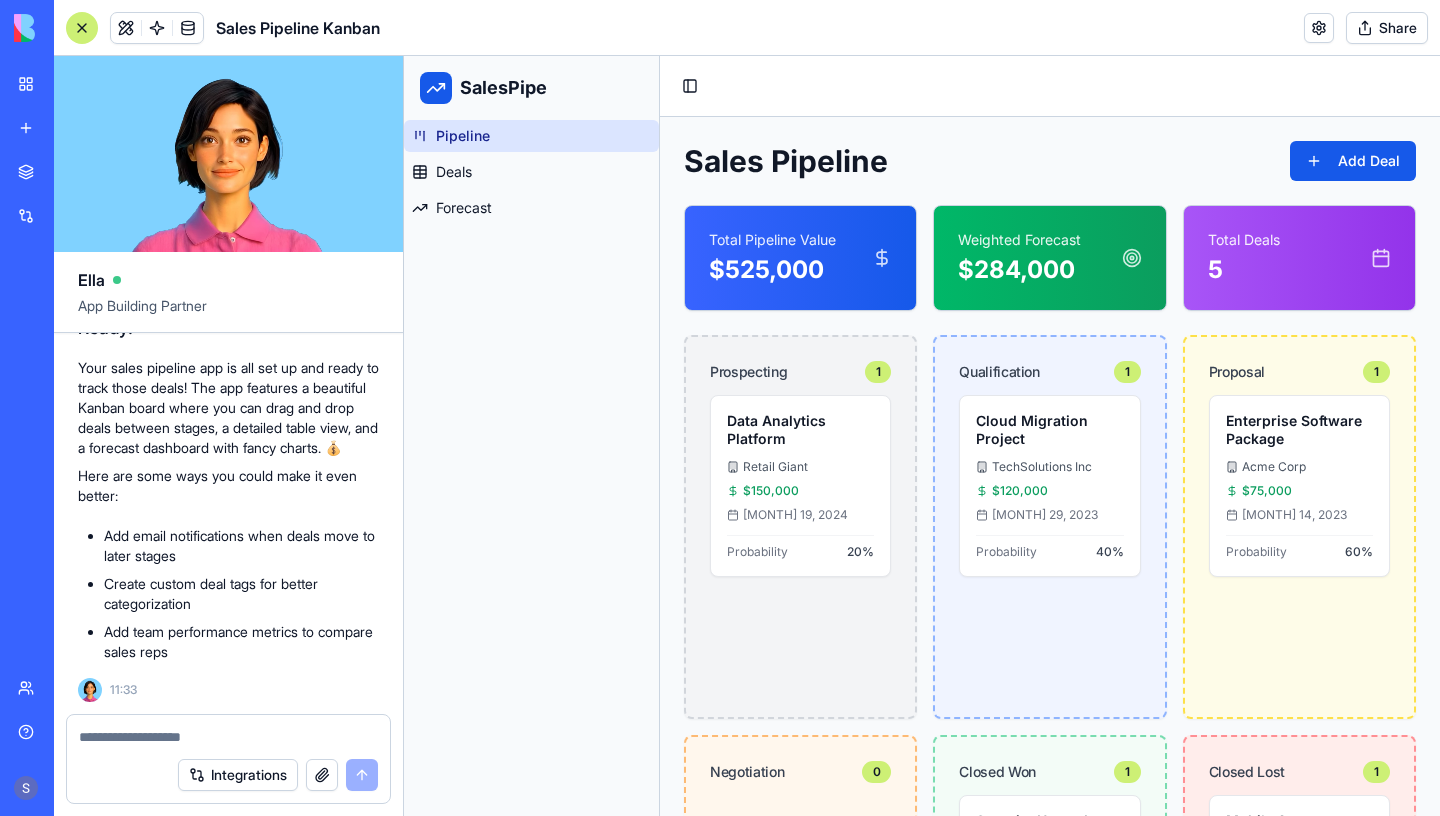 scroll, scrollTop: 776, scrollLeft: 0, axis: vertical 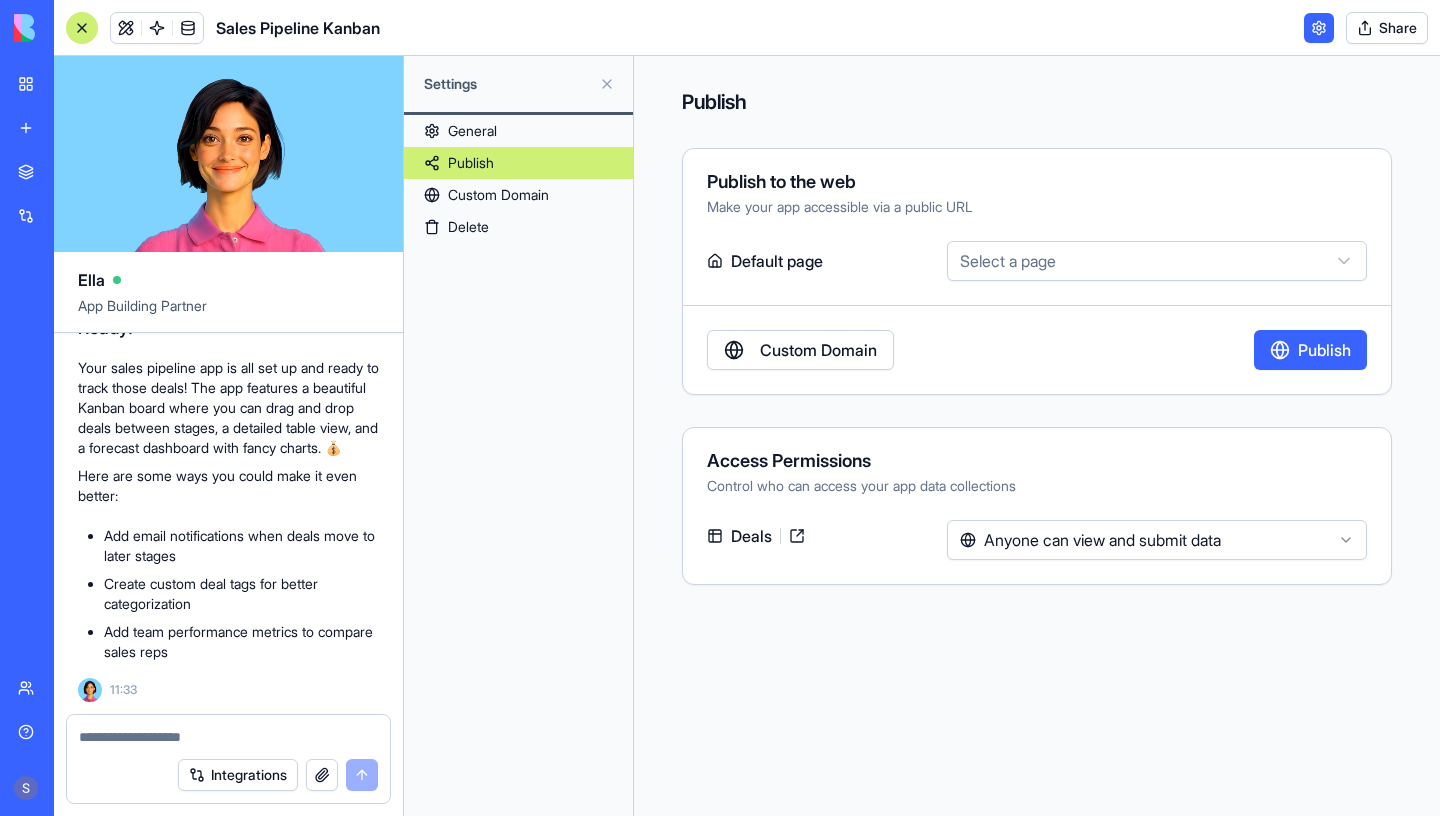 click at bounding box center [607, 84] 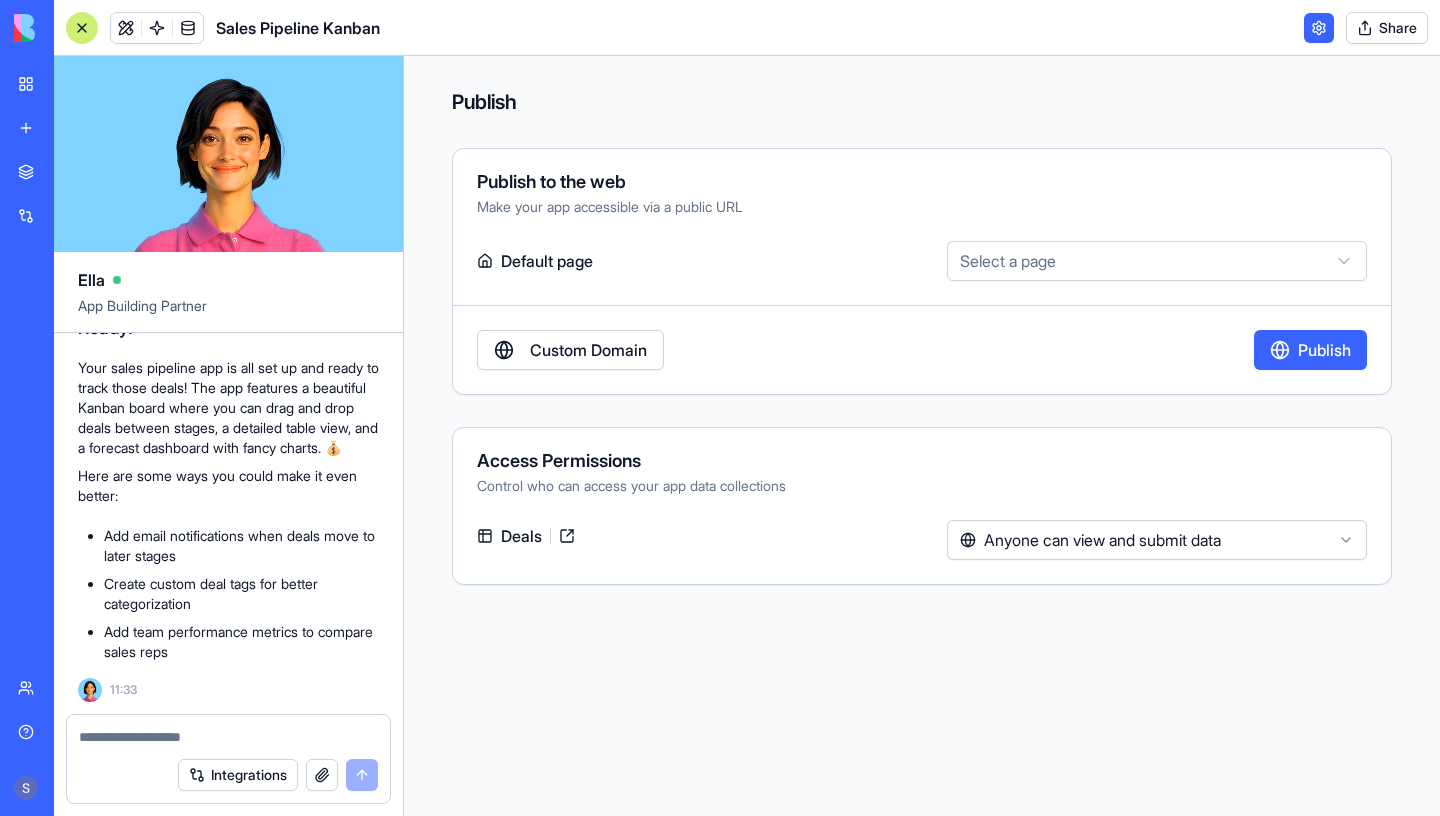 click at bounding box center [1319, 28] 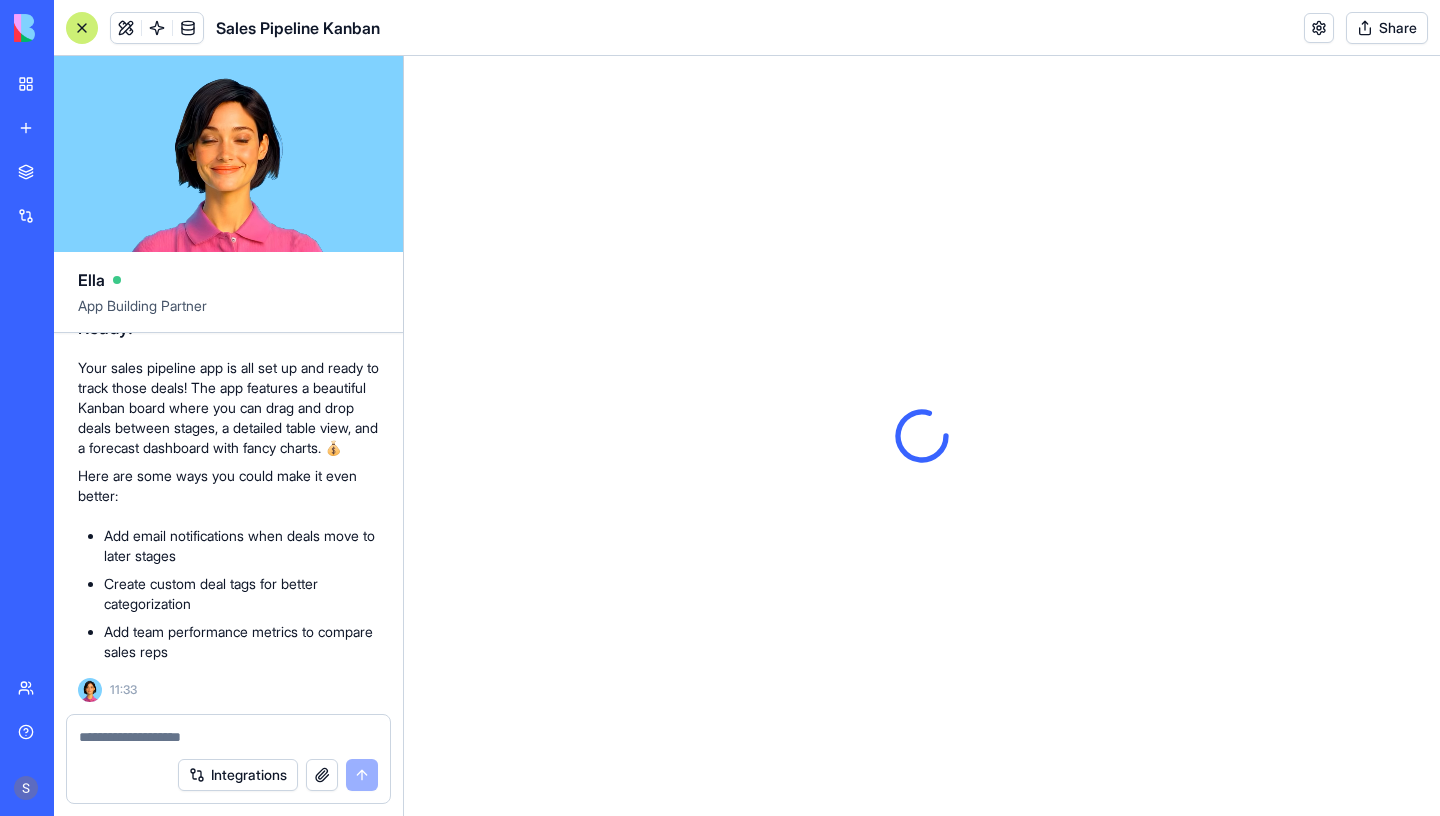 scroll, scrollTop: 0, scrollLeft: 0, axis: both 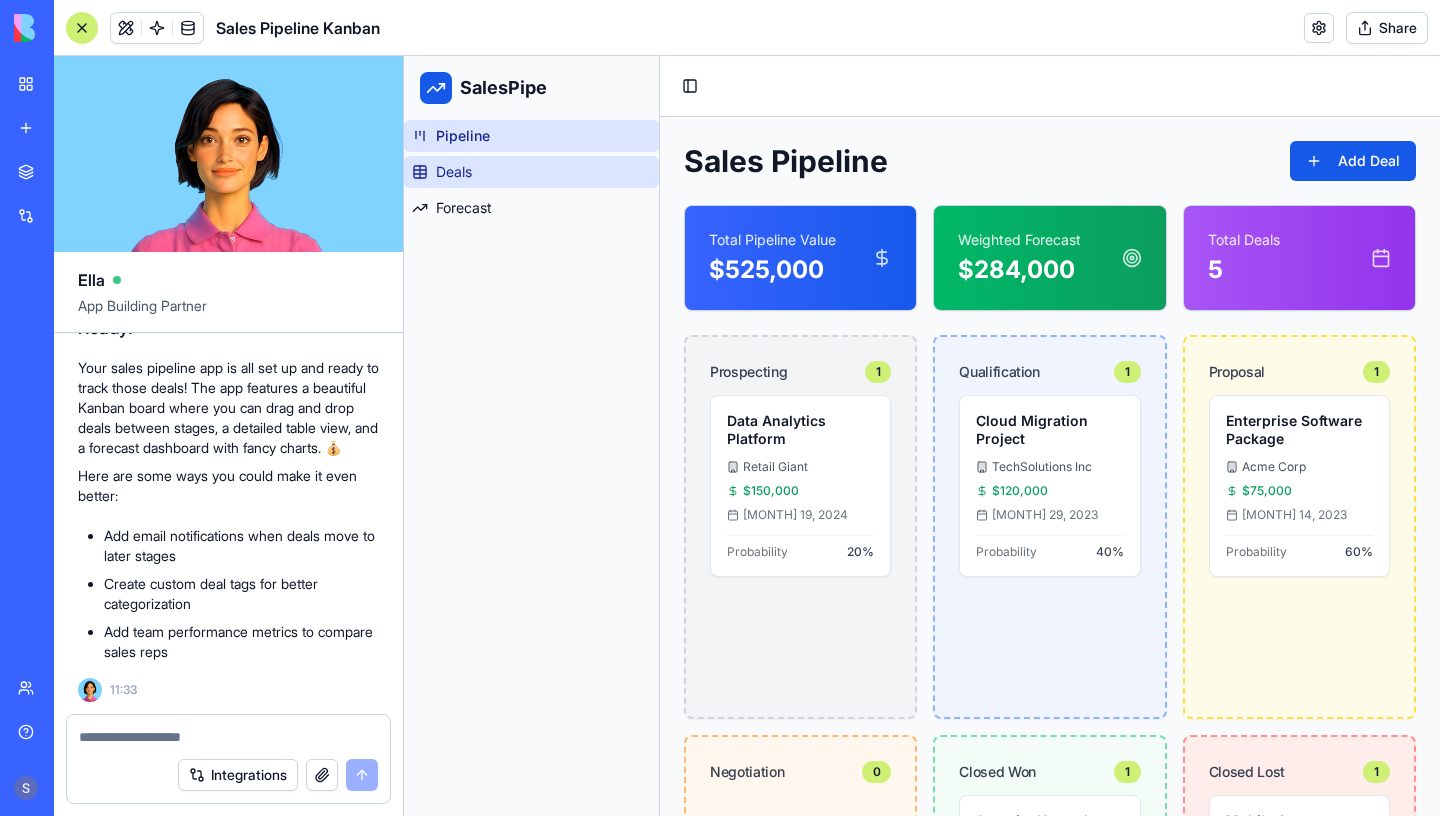 click on "Deals" at bounding box center (531, 172) 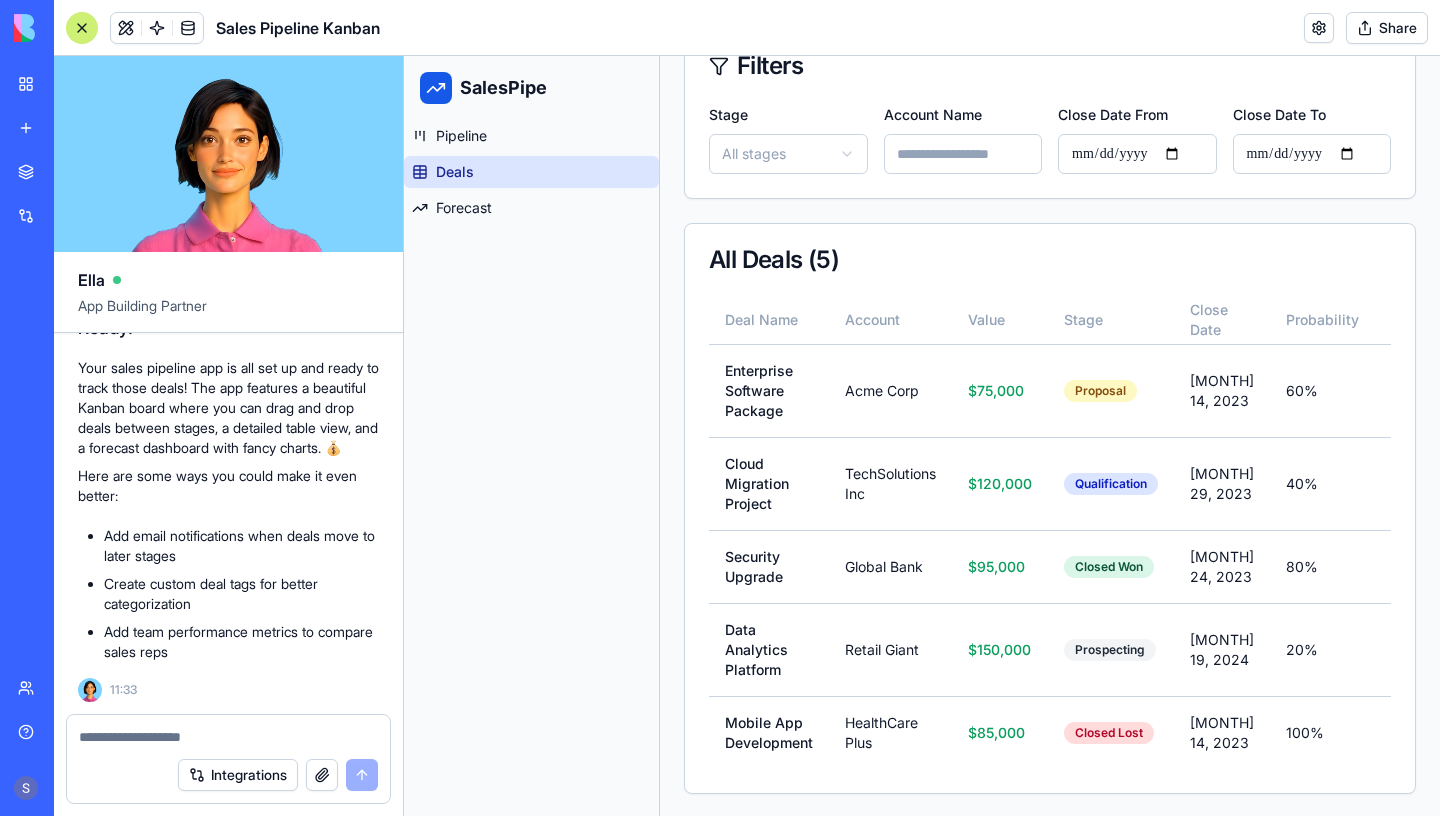 scroll, scrollTop: 348, scrollLeft: 0, axis: vertical 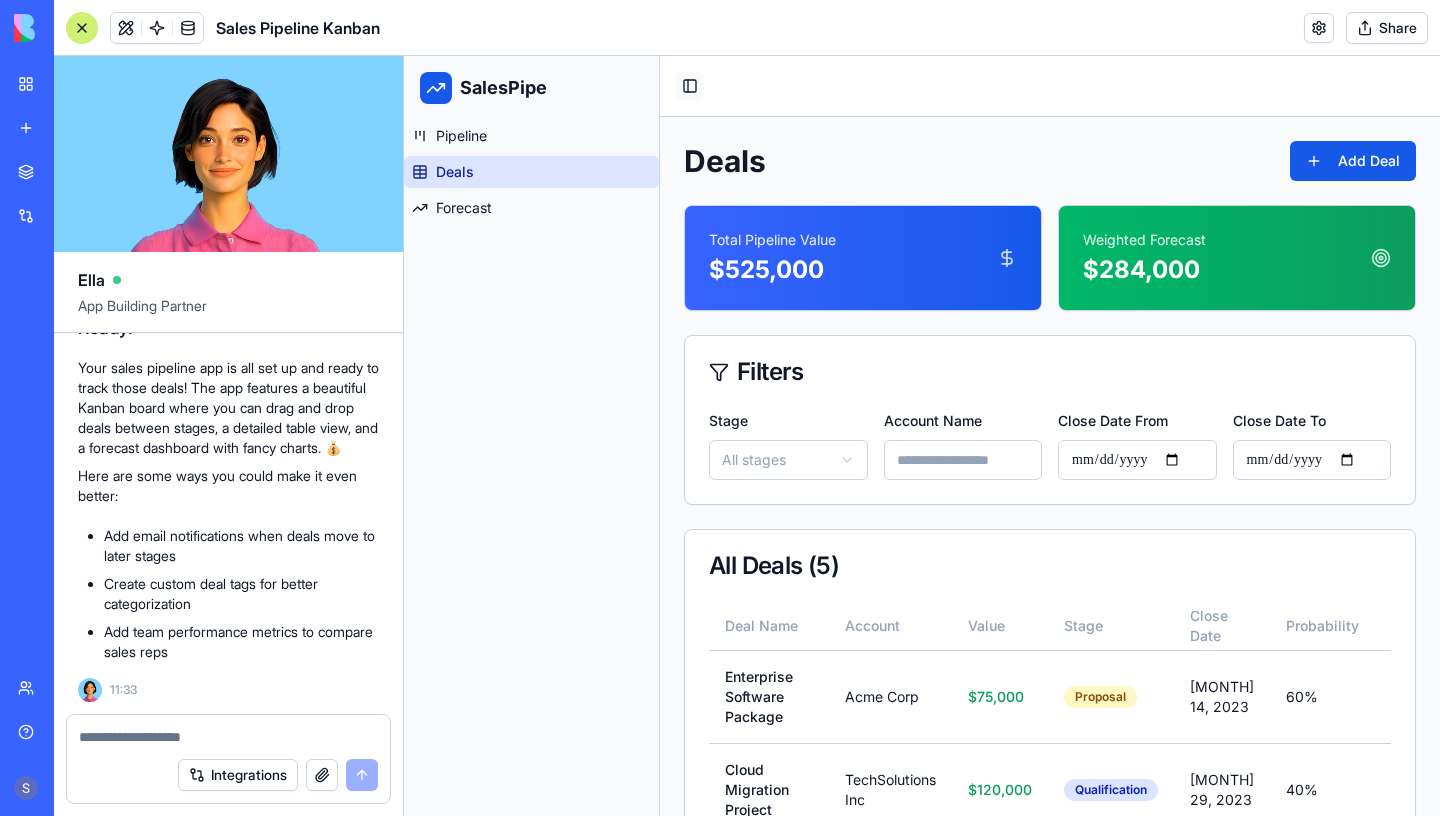 click on "Toggle Sidebar" at bounding box center [690, 86] 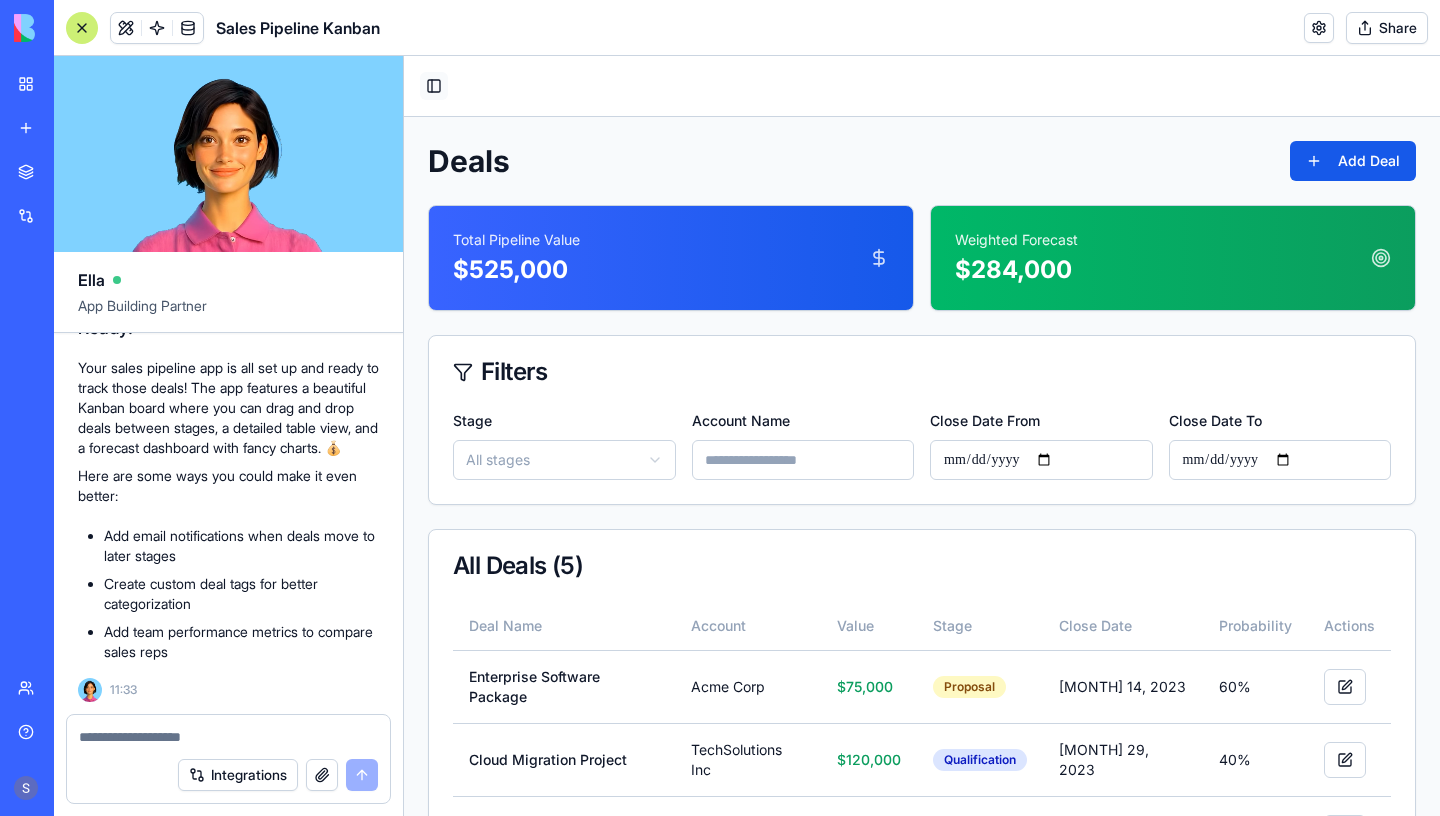 click on "Toggle Sidebar" at bounding box center (434, 86) 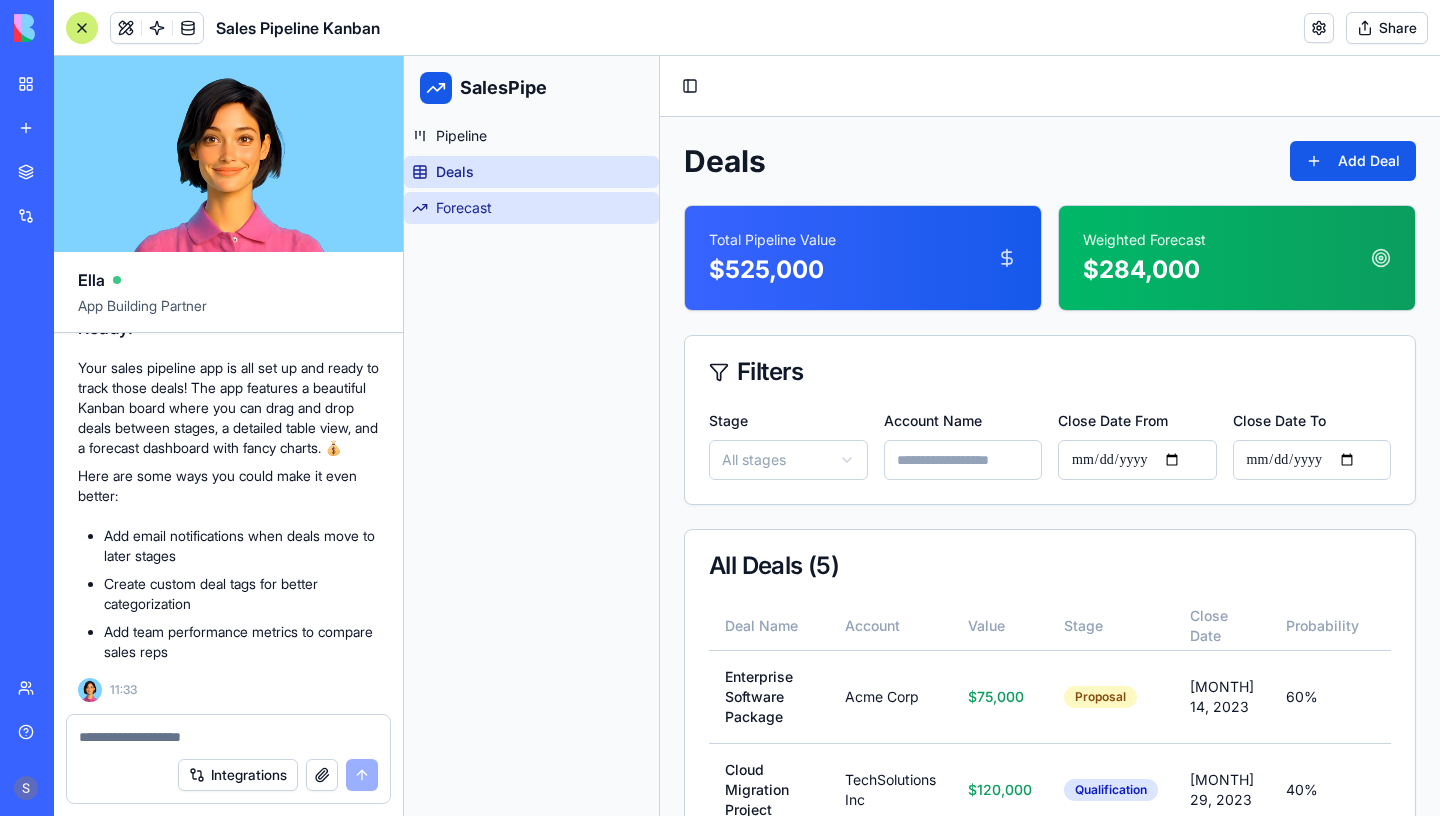 click on "Forecast" at bounding box center [531, 208] 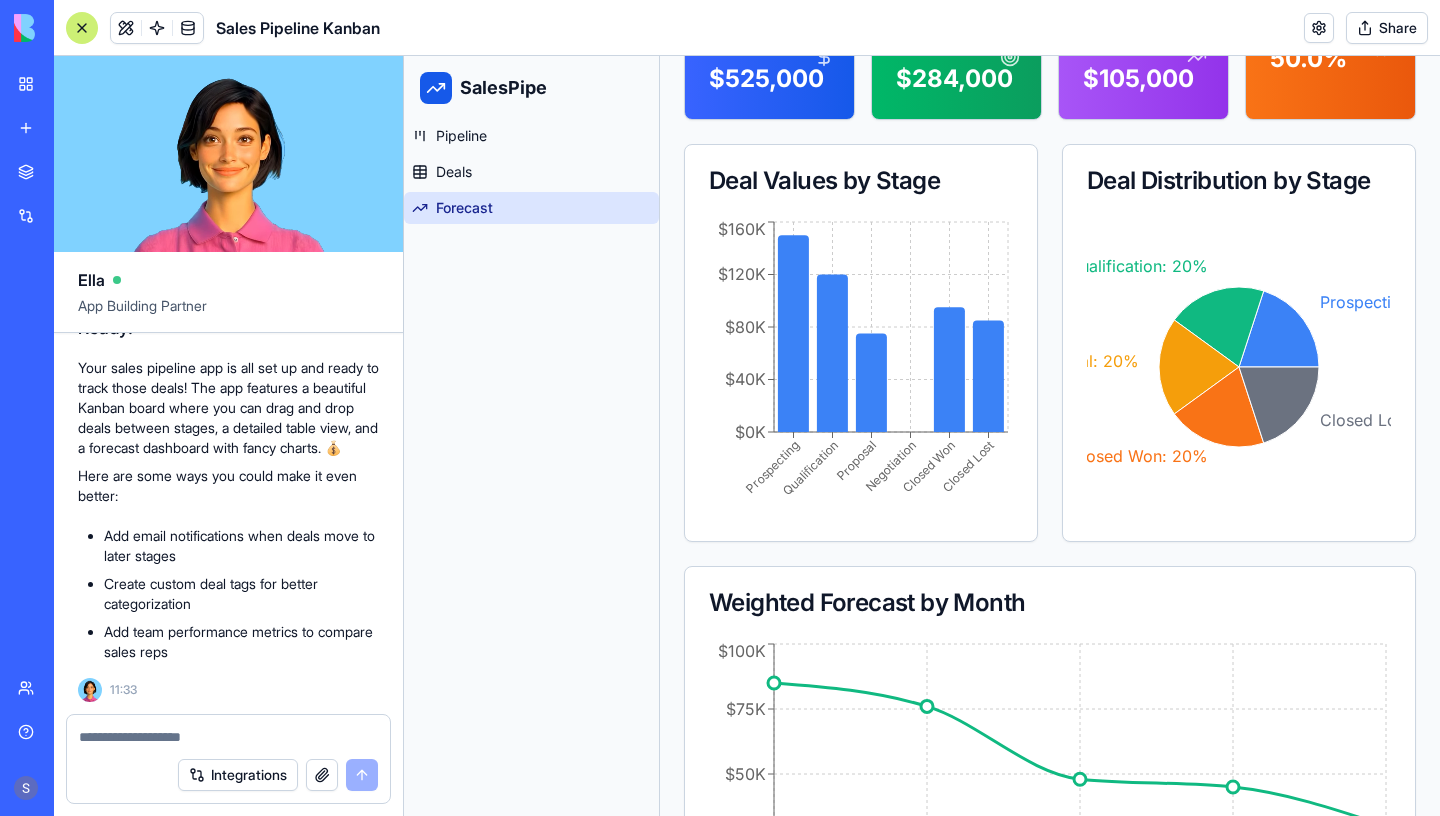 scroll, scrollTop: 0, scrollLeft: 0, axis: both 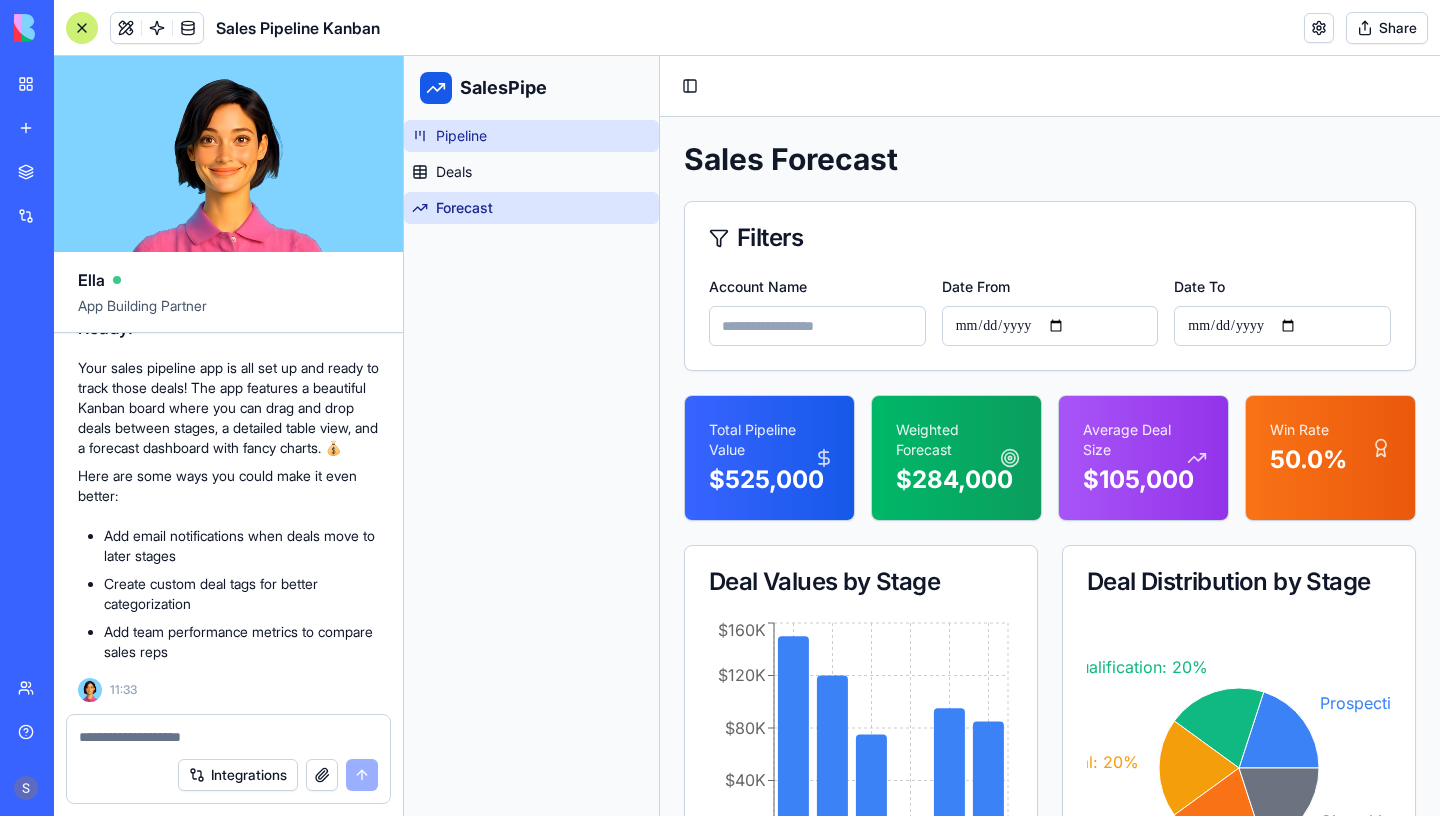 click on "Pipeline" at bounding box center (531, 136) 